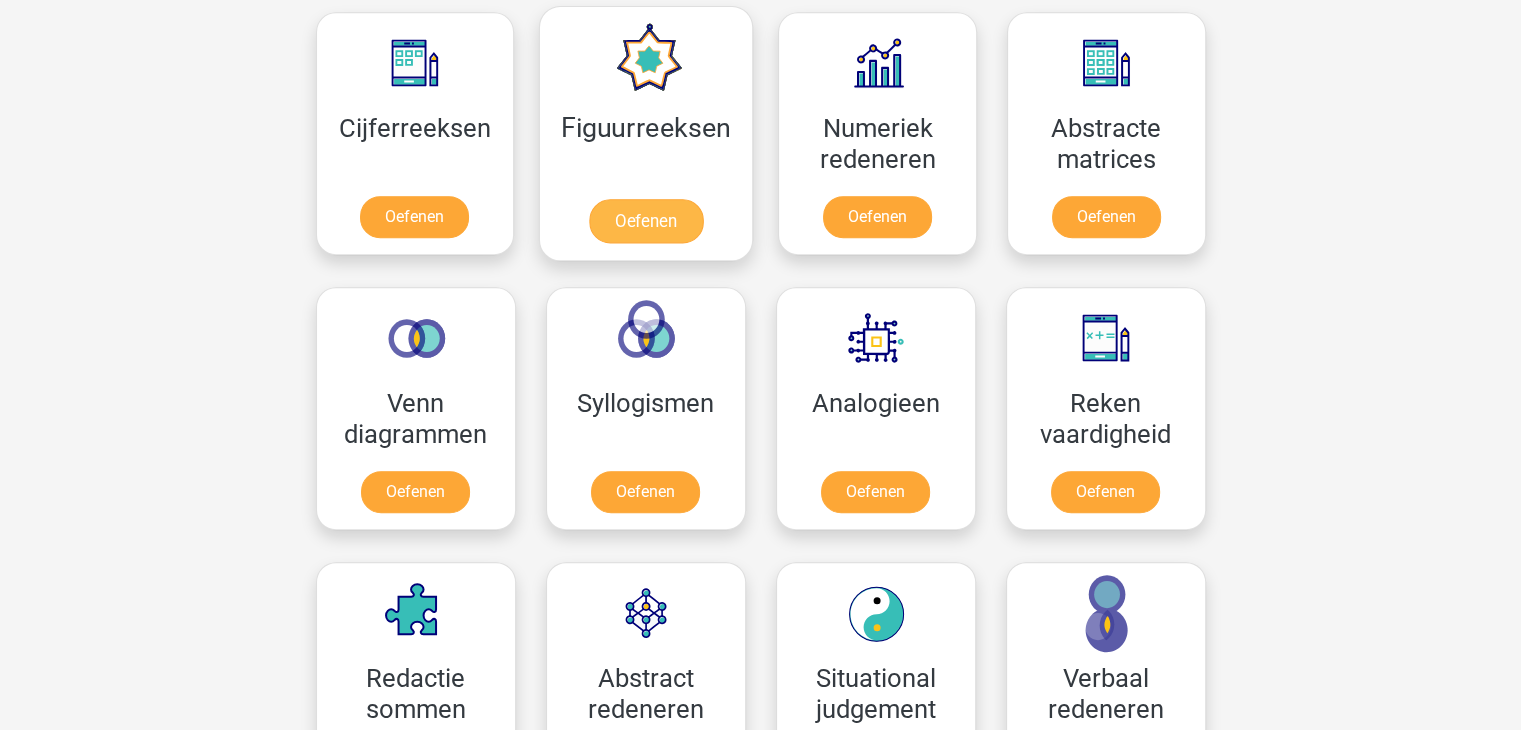 scroll, scrollTop: 1064, scrollLeft: 0, axis: vertical 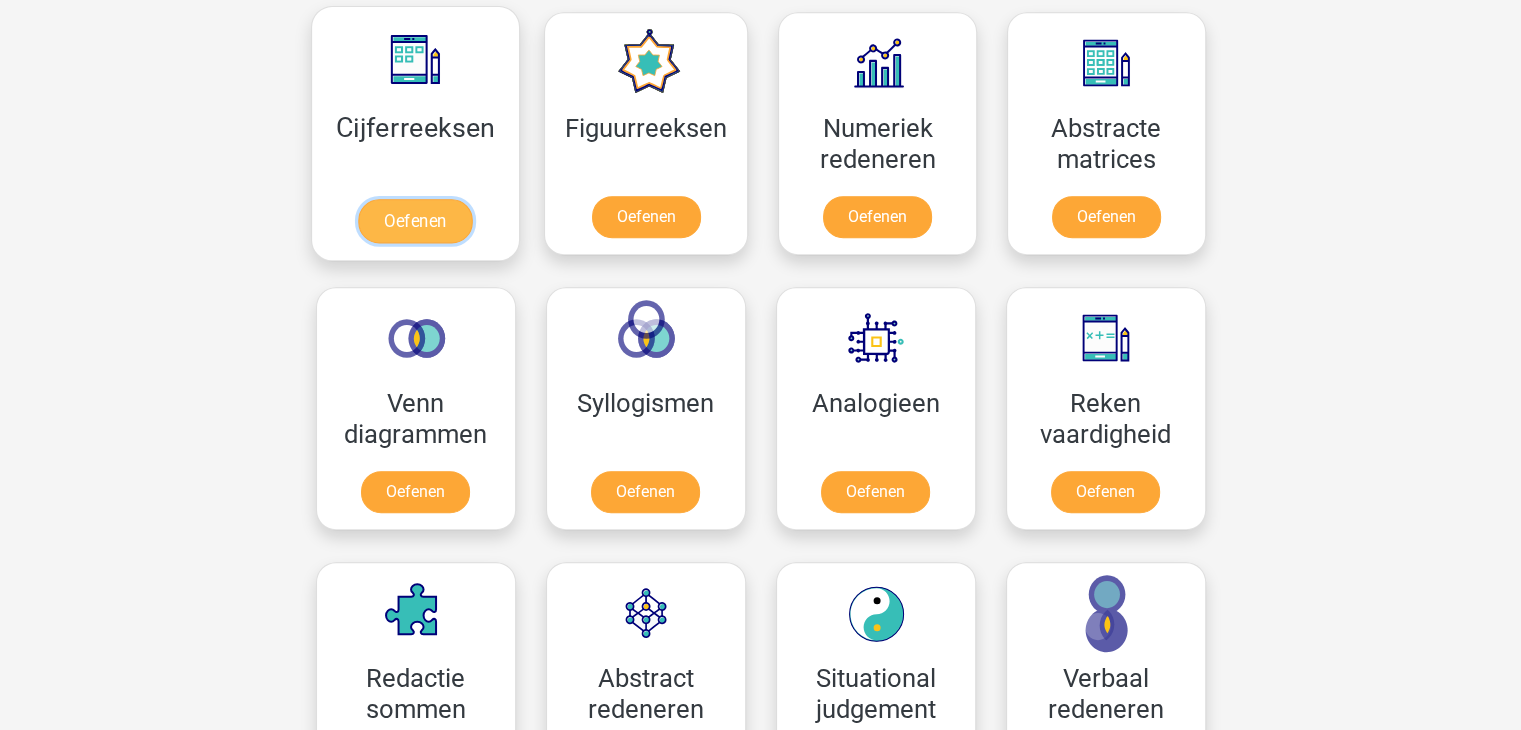 click on "Oefenen" at bounding box center (415, 221) 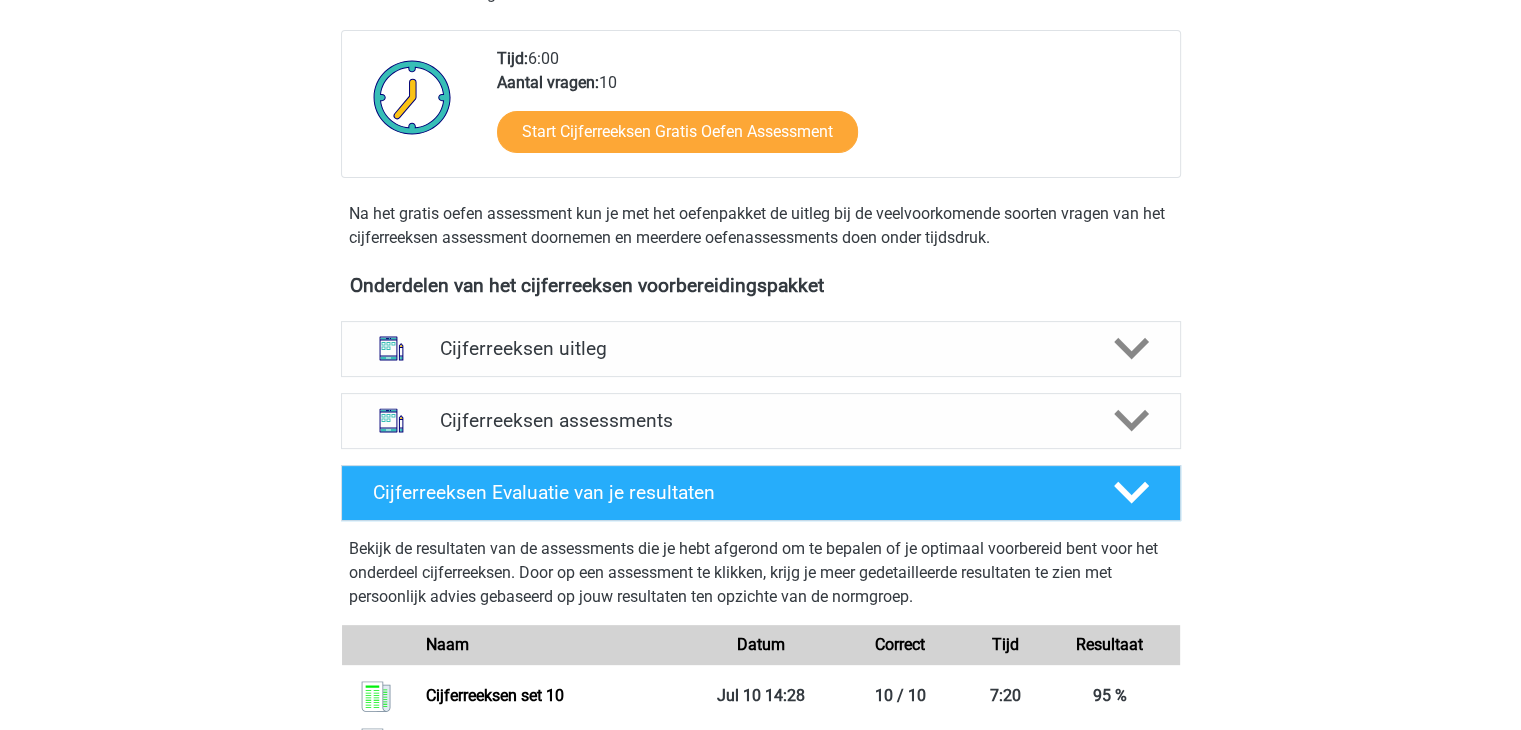 scroll, scrollTop: 484, scrollLeft: 0, axis: vertical 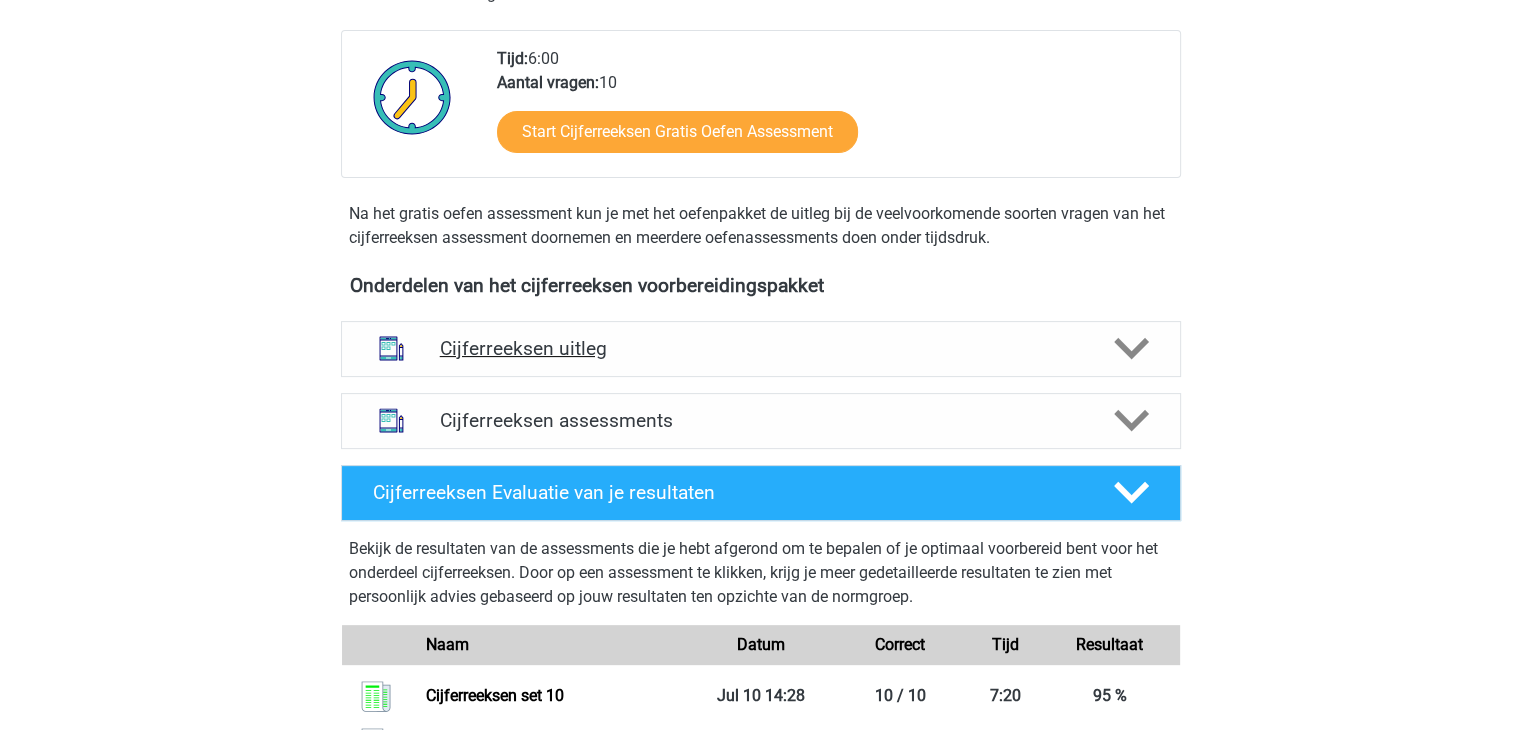 click on "Cijferreeksen uitleg" at bounding box center (761, 348) 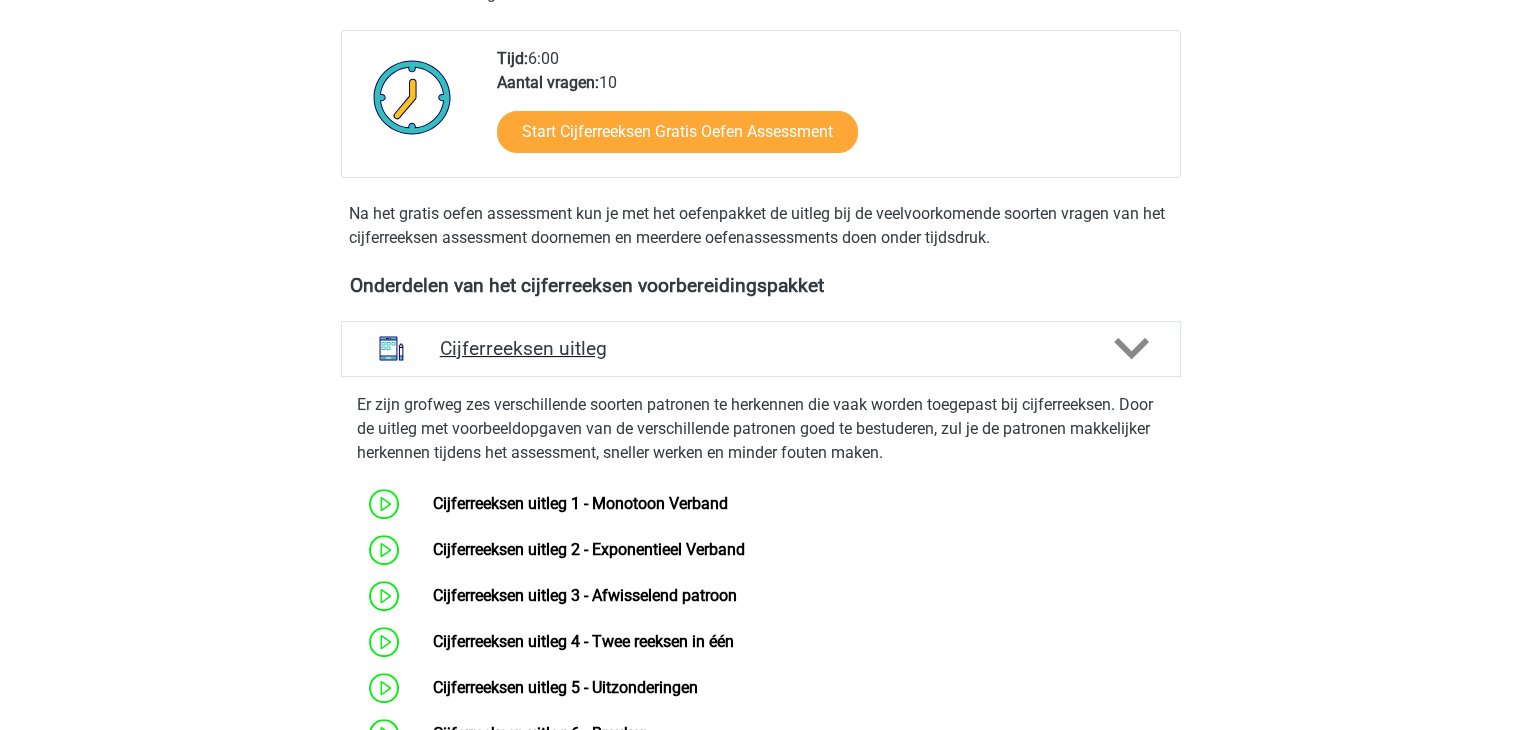 click on "Cijferreeksen uitleg" at bounding box center (761, 348) 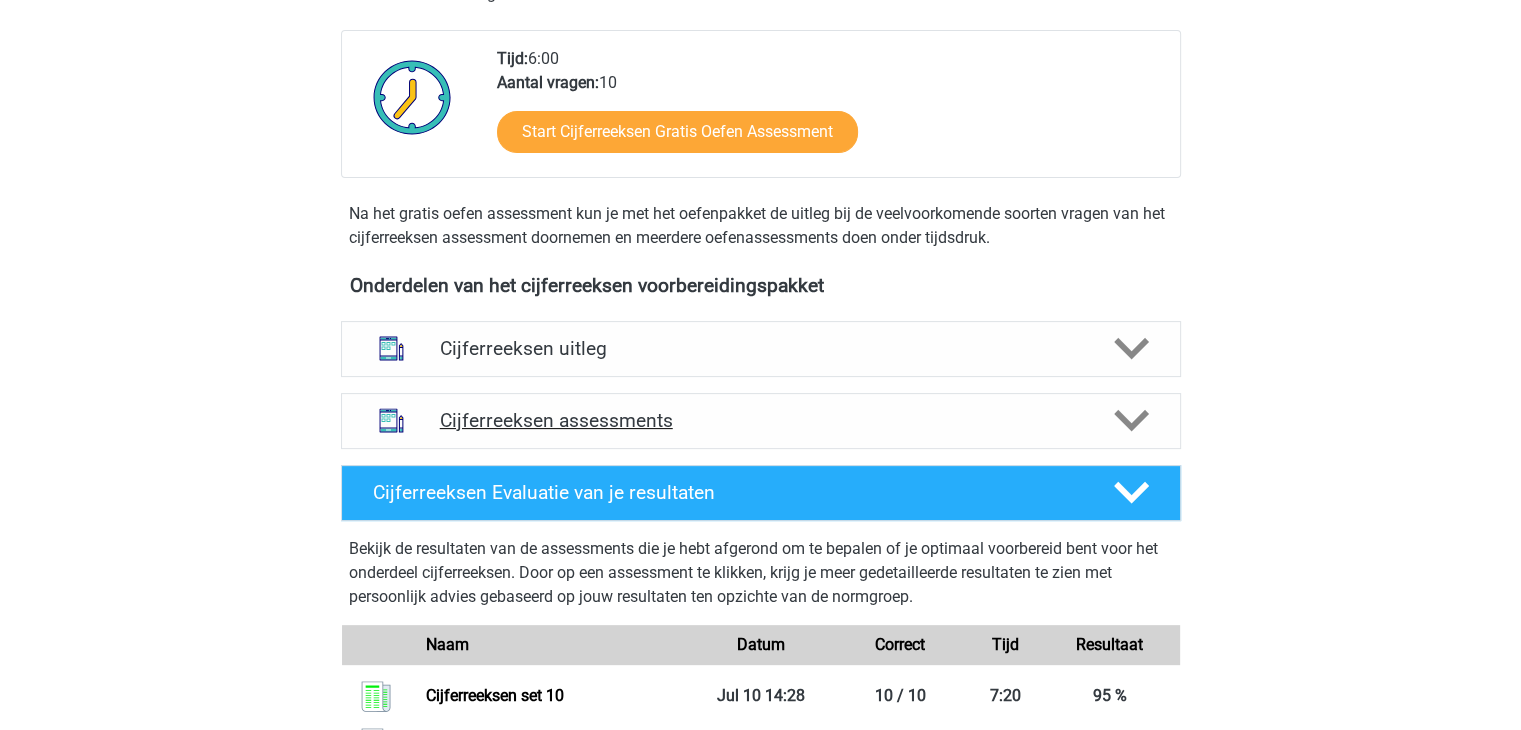 click on "Cijferreeksen assessments" at bounding box center [761, 420] 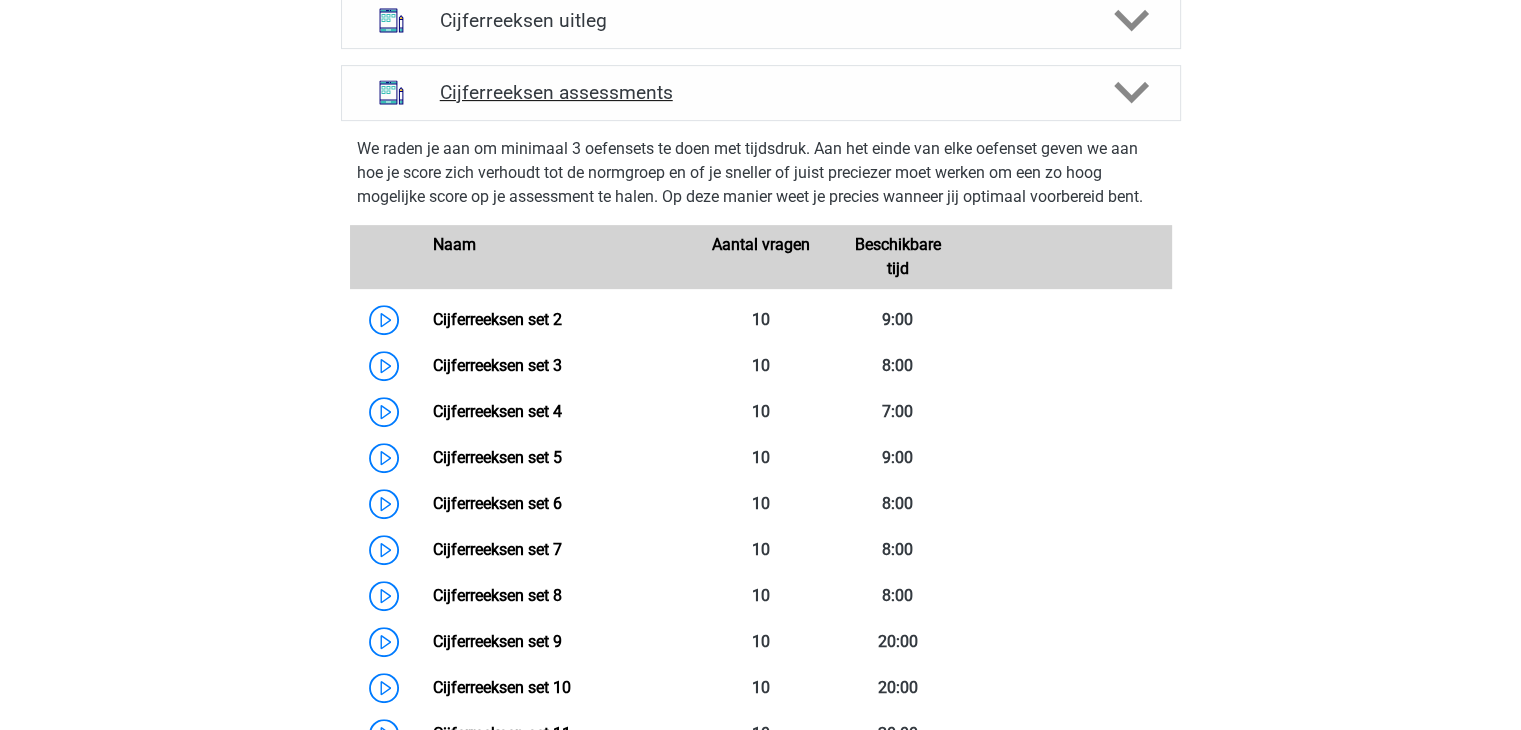 scroll, scrollTop: 812, scrollLeft: 0, axis: vertical 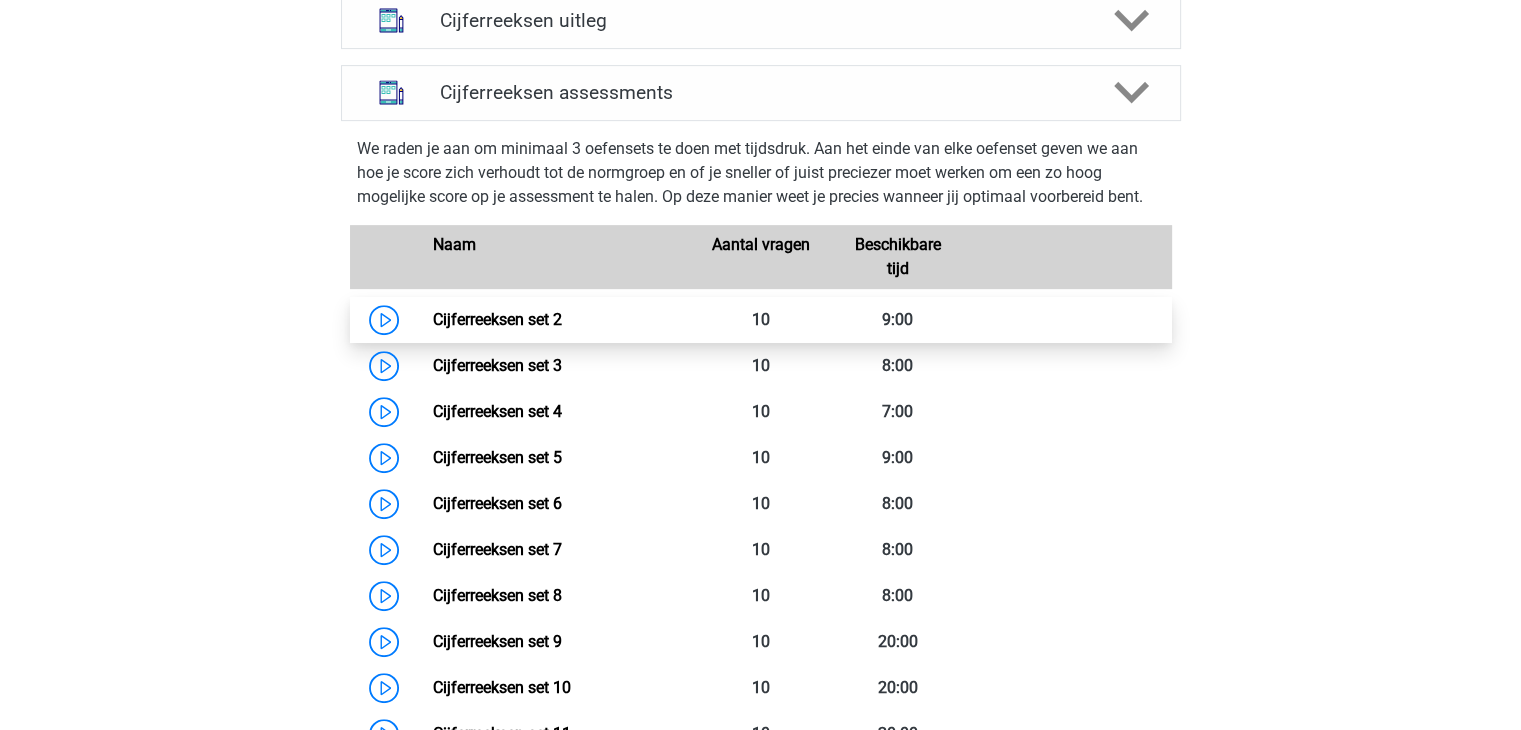 click on "Cijferreeksen
set 2" at bounding box center [497, 319] 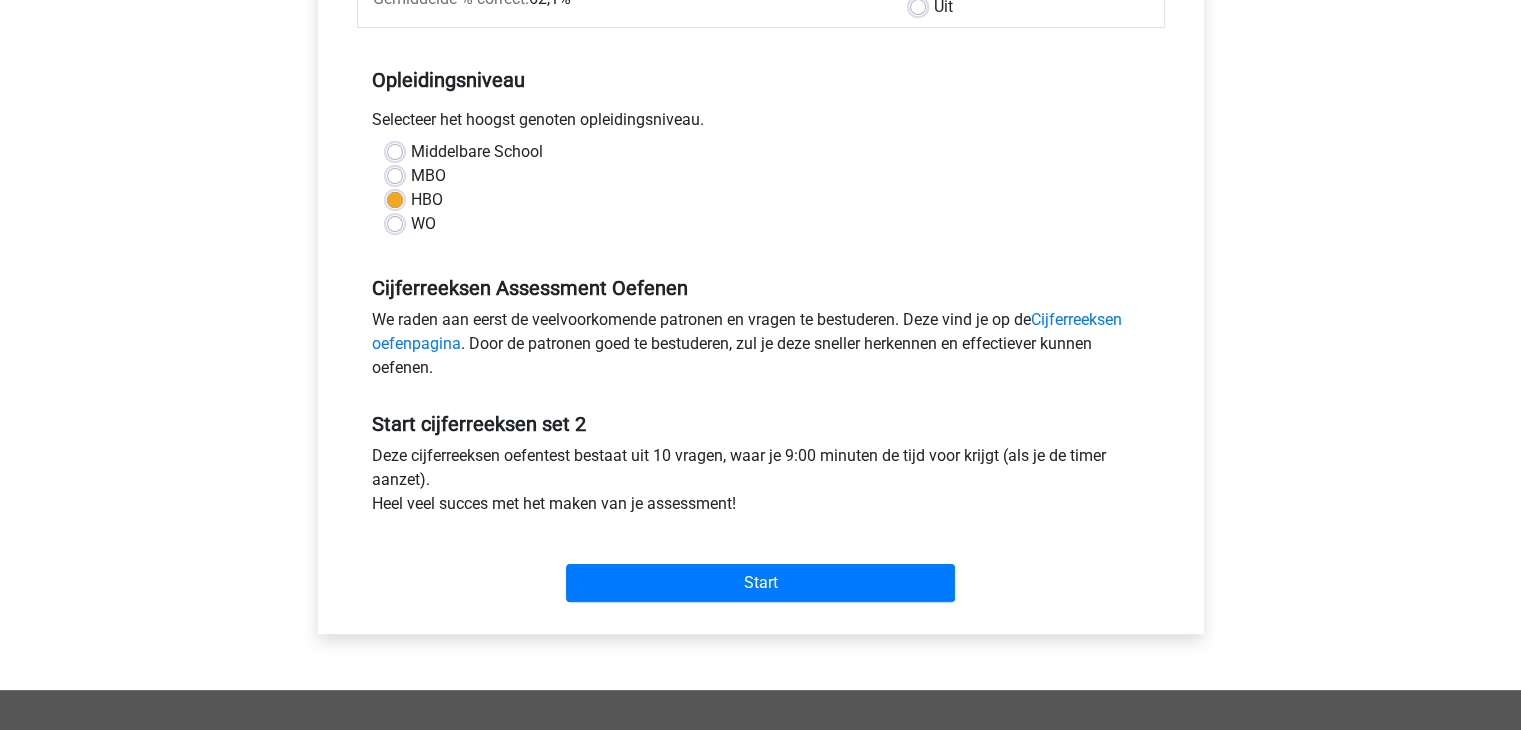 scroll, scrollTop: 372, scrollLeft: 0, axis: vertical 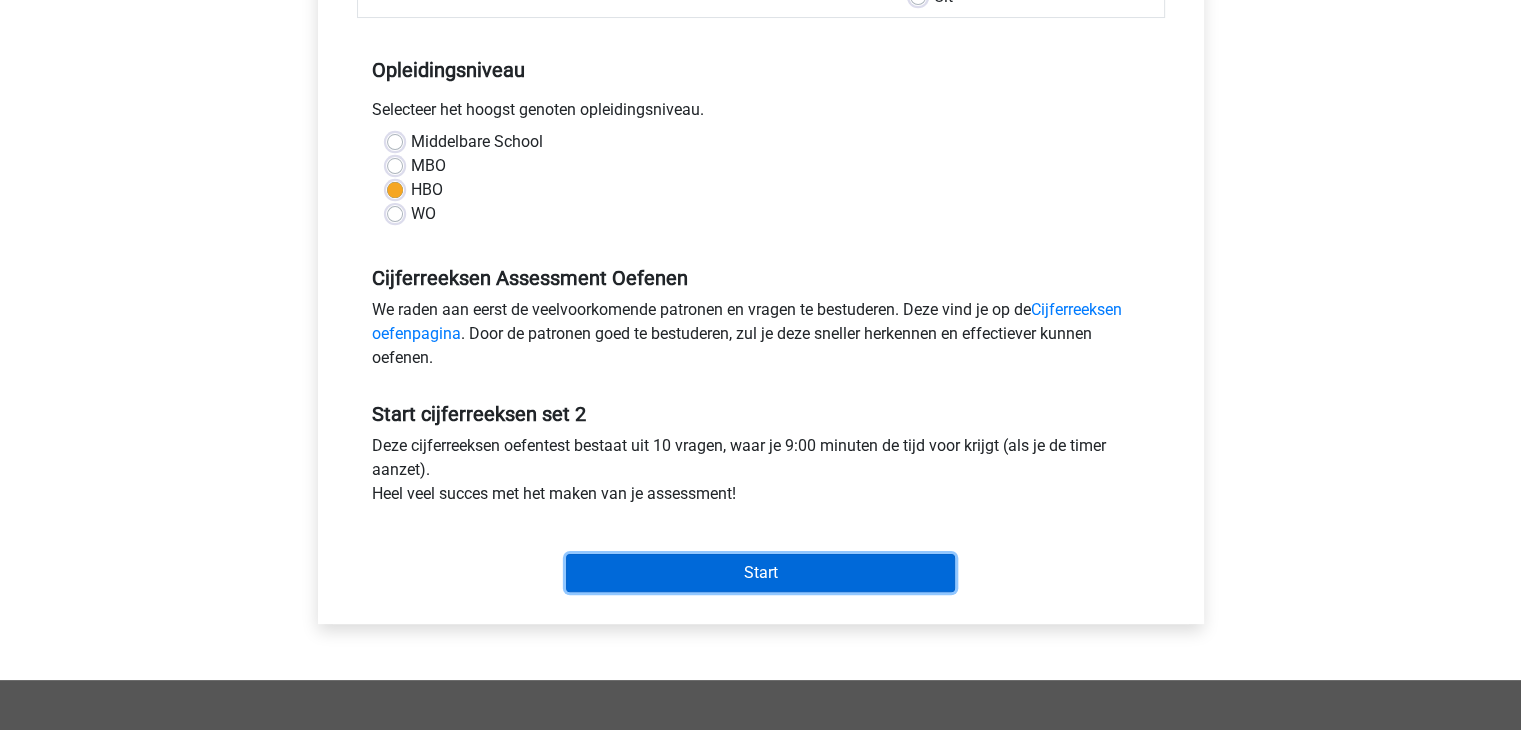 click on "Start" at bounding box center (760, 573) 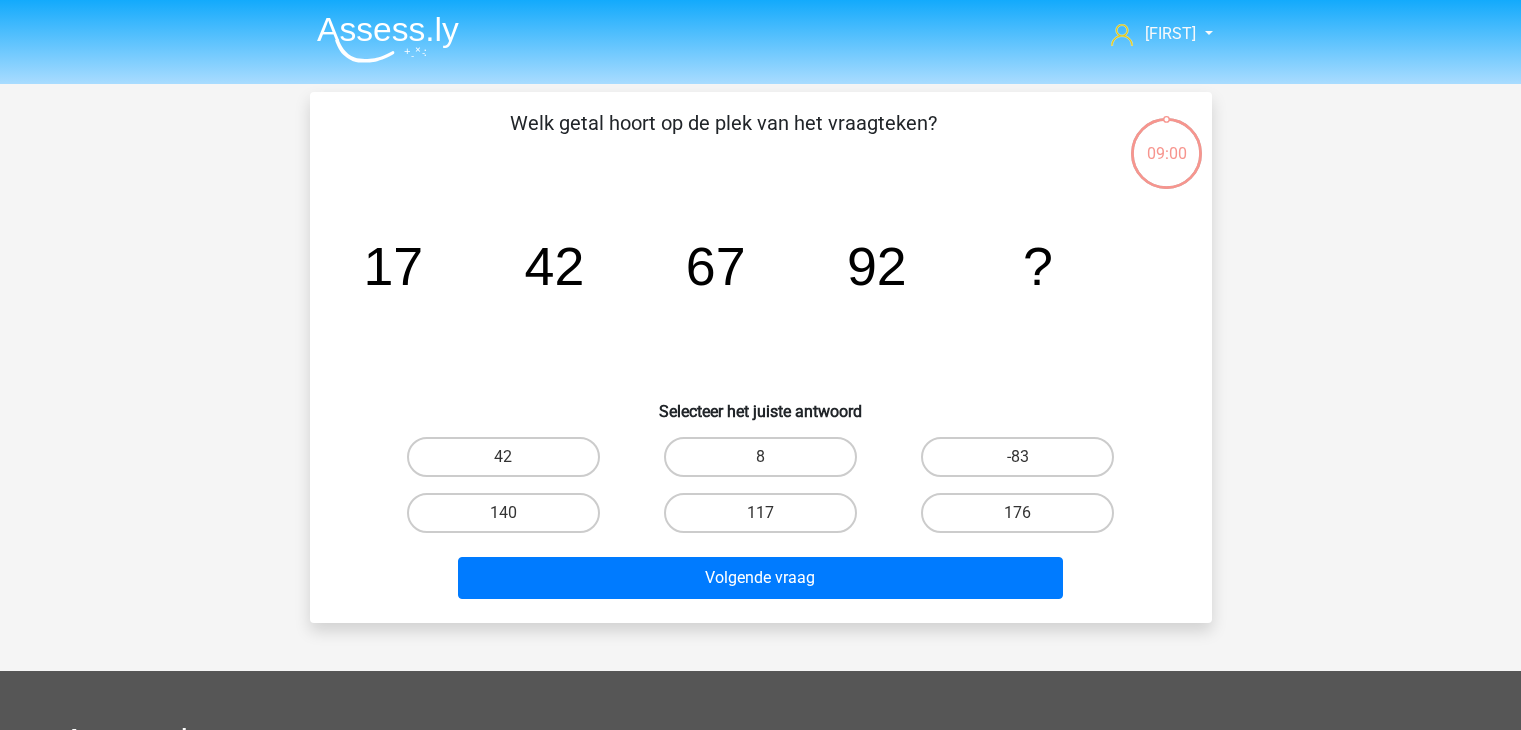 scroll, scrollTop: 0, scrollLeft: 0, axis: both 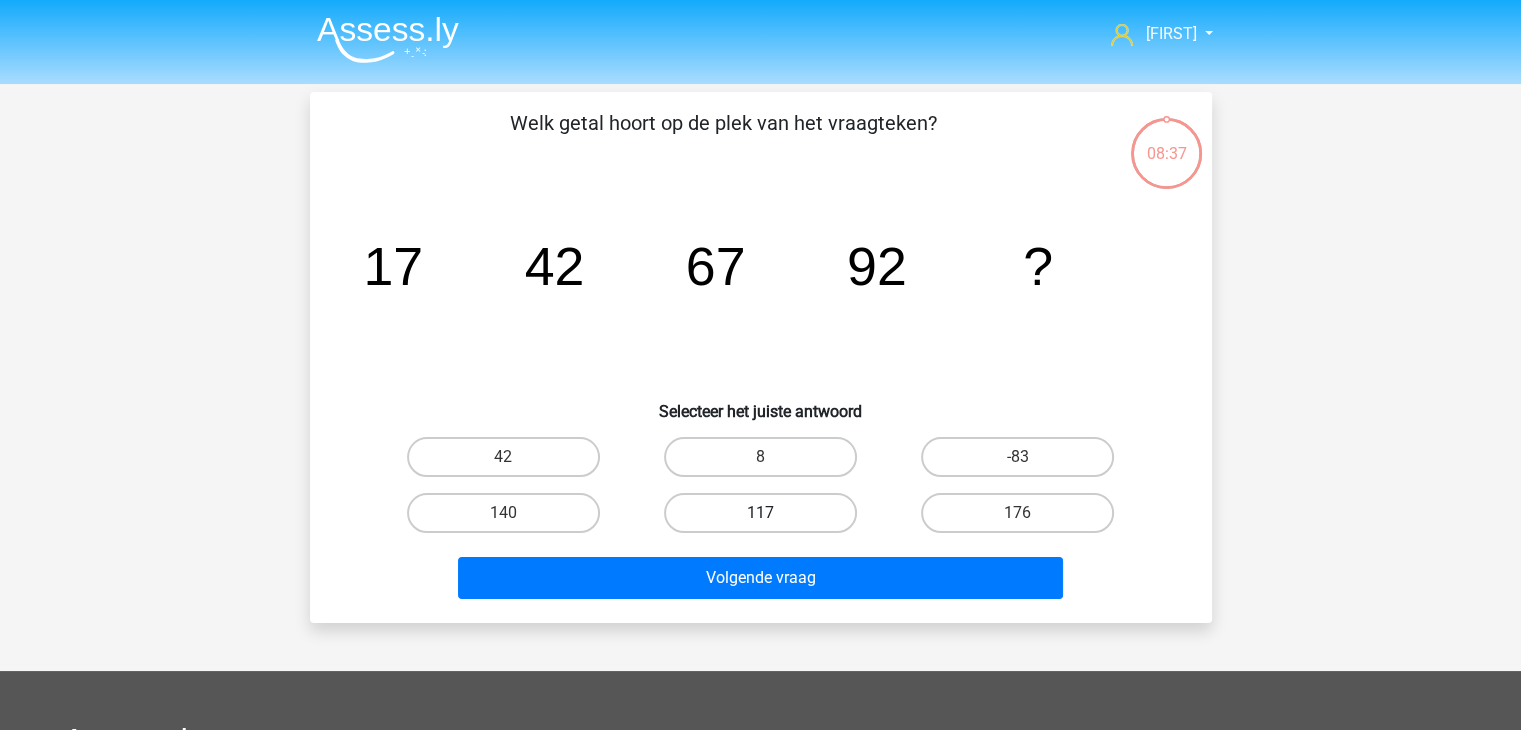 click on "117" at bounding box center (760, 513) 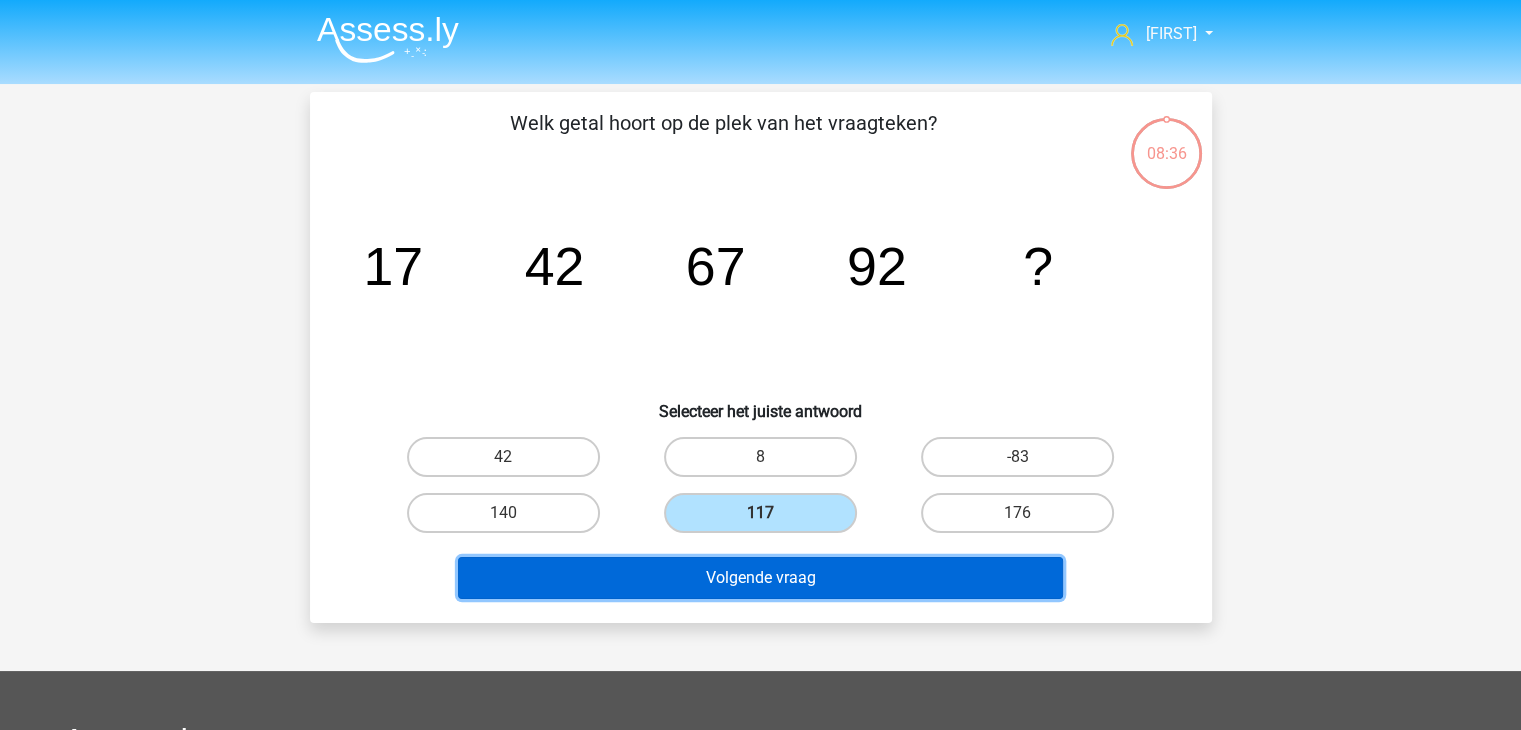 click on "Volgende vraag" at bounding box center (760, 578) 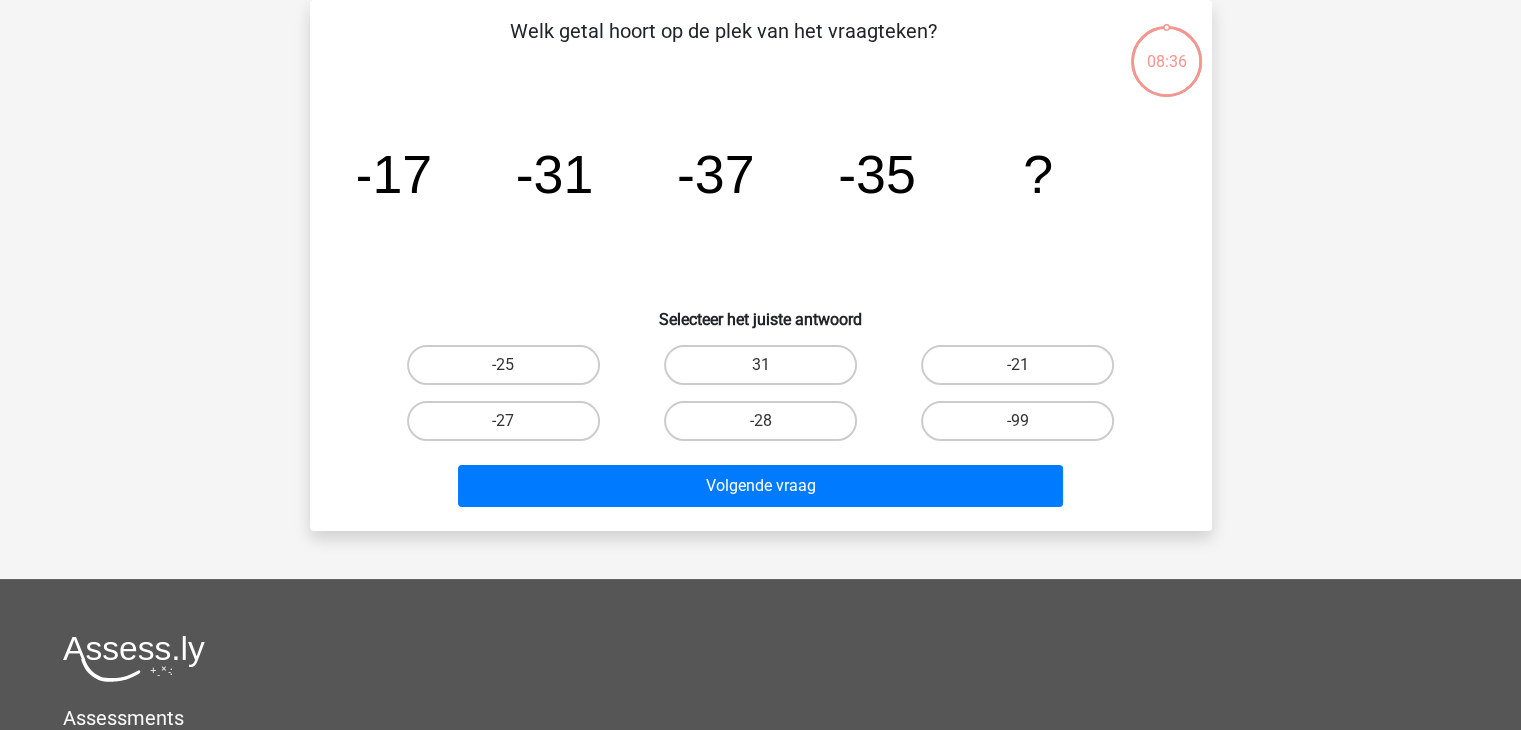 scroll, scrollTop: 0, scrollLeft: 0, axis: both 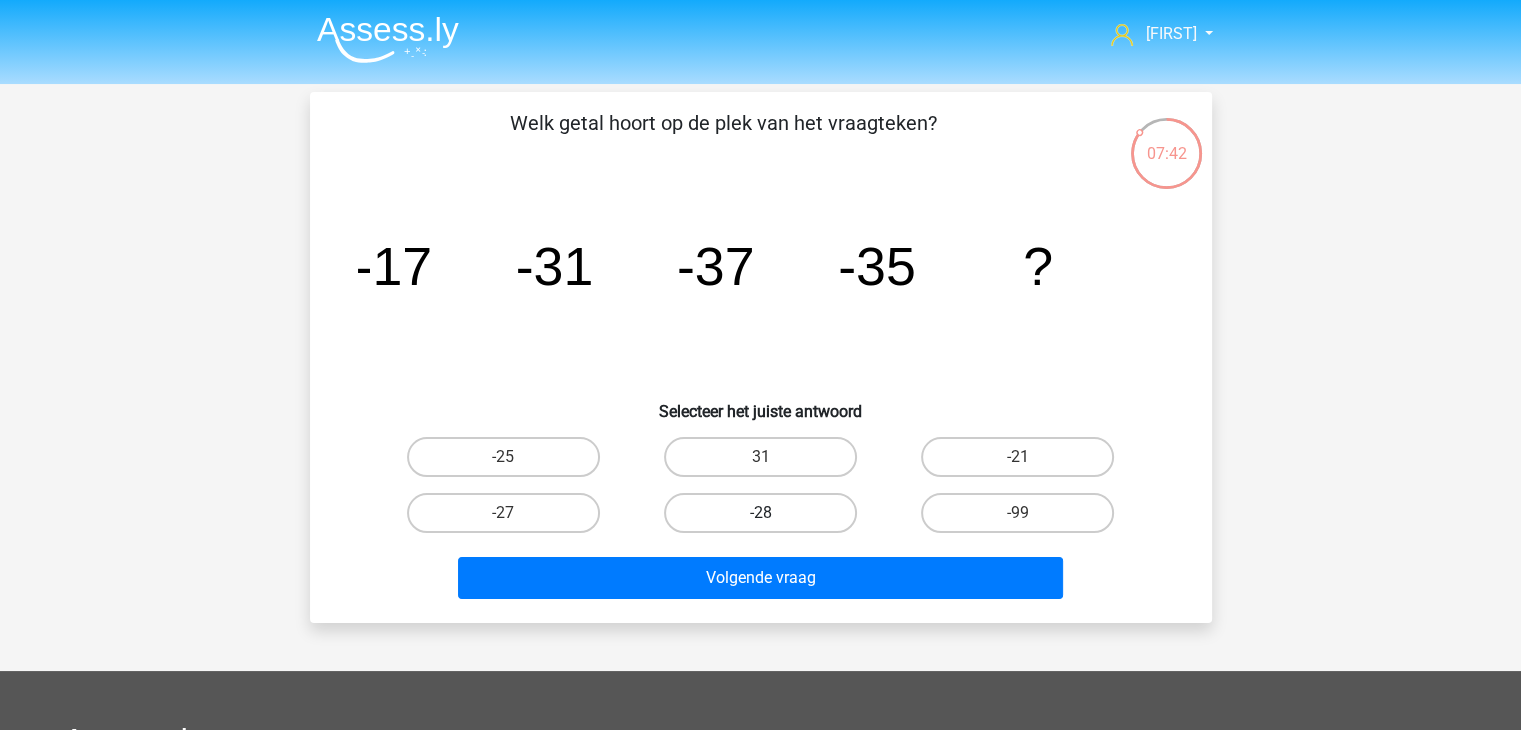 click on "-28" at bounding box center [760, 513] 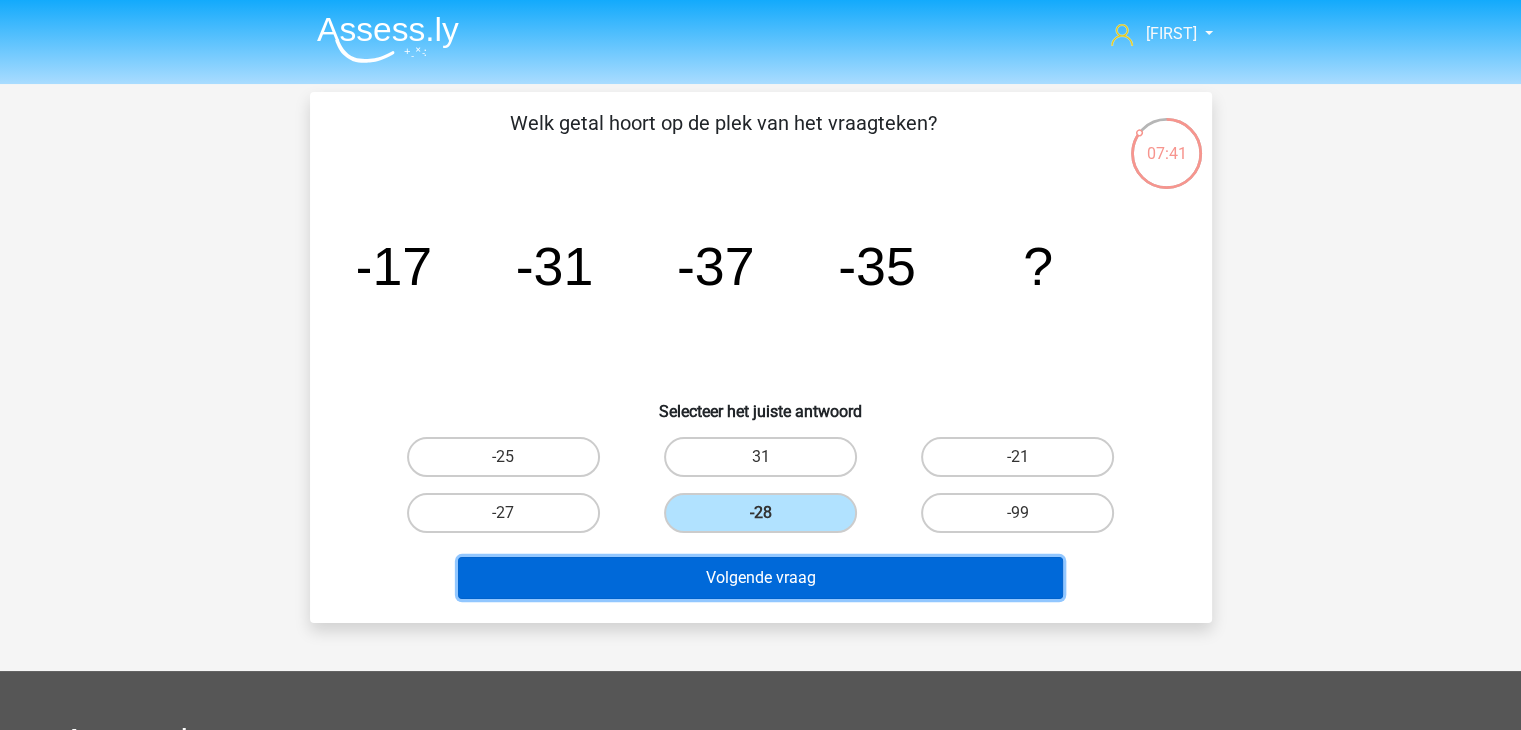 click on "Volgende vraag" at bounding box center [760, 578] 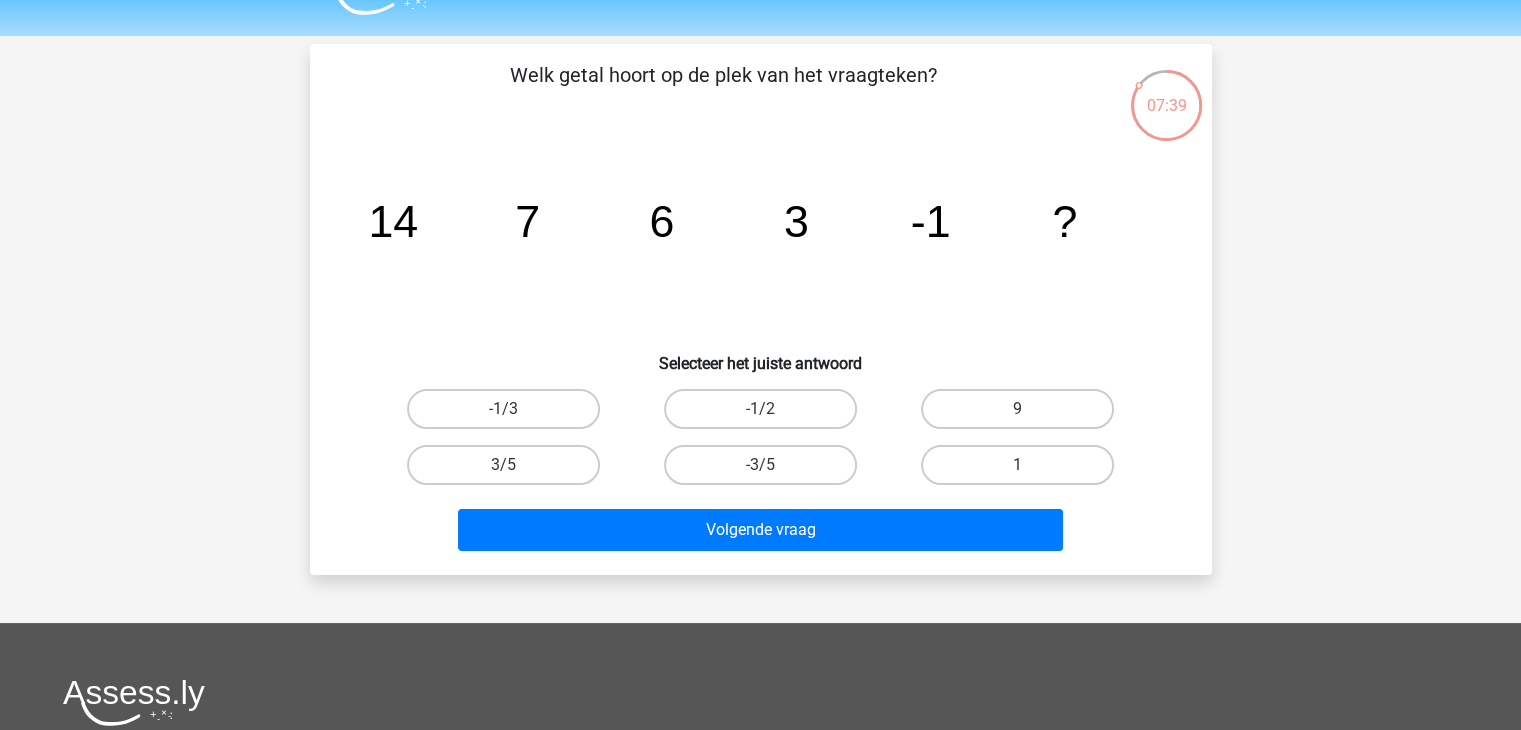 scroll, scrollTop: 42, scrollLeft: 0, axis: vertical 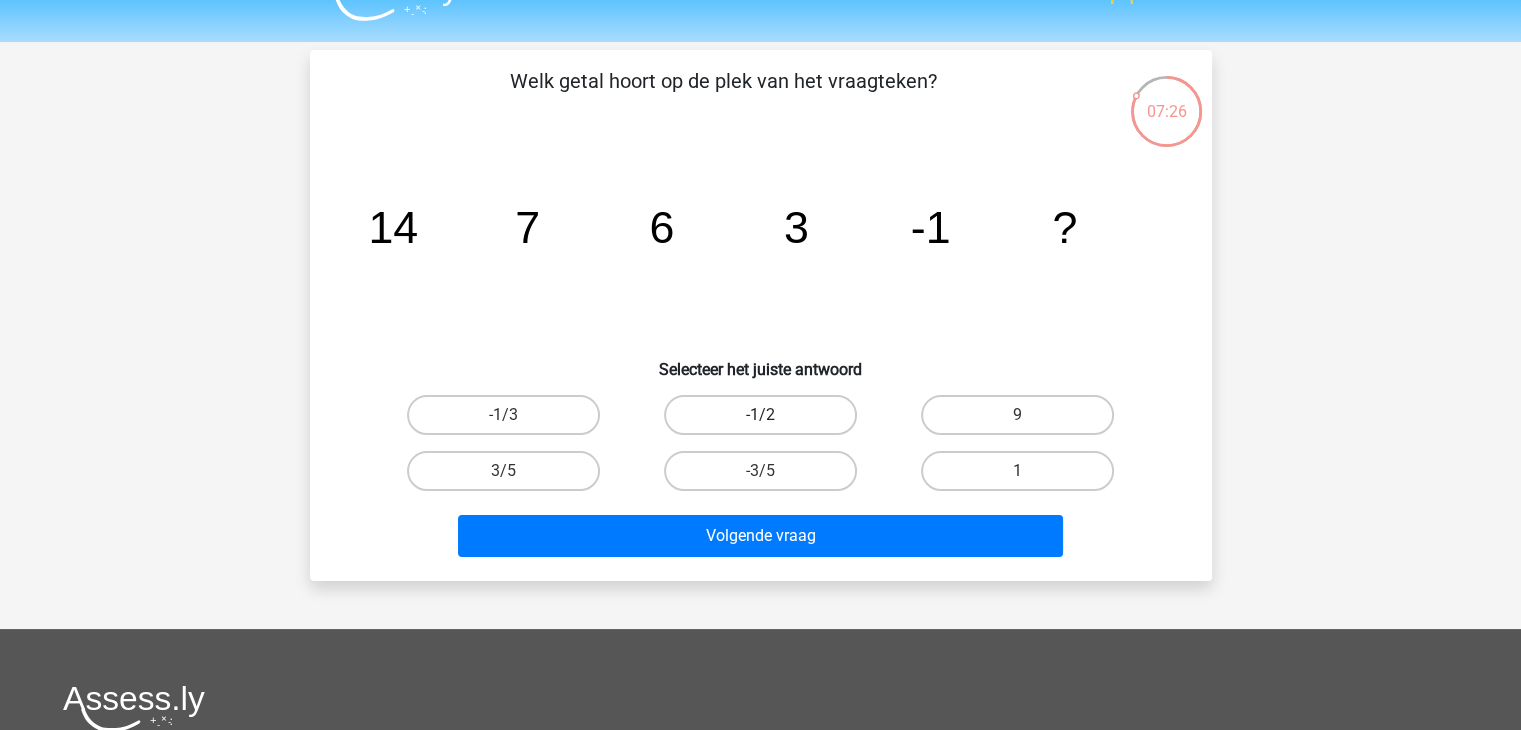 click on "-1/2" at bounding box center (760, 415) 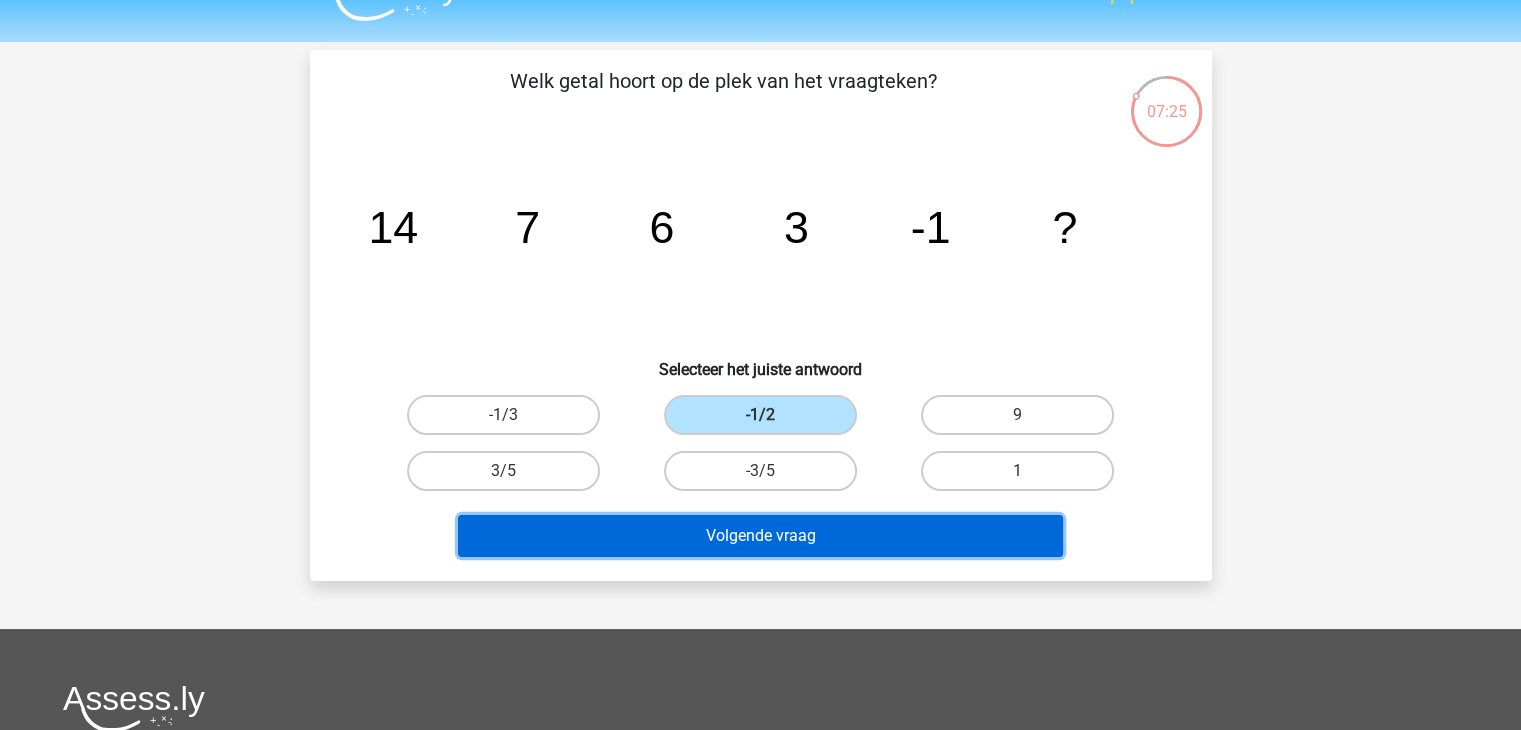 click on "Volgende vraag" at bounding box center (760, 536) 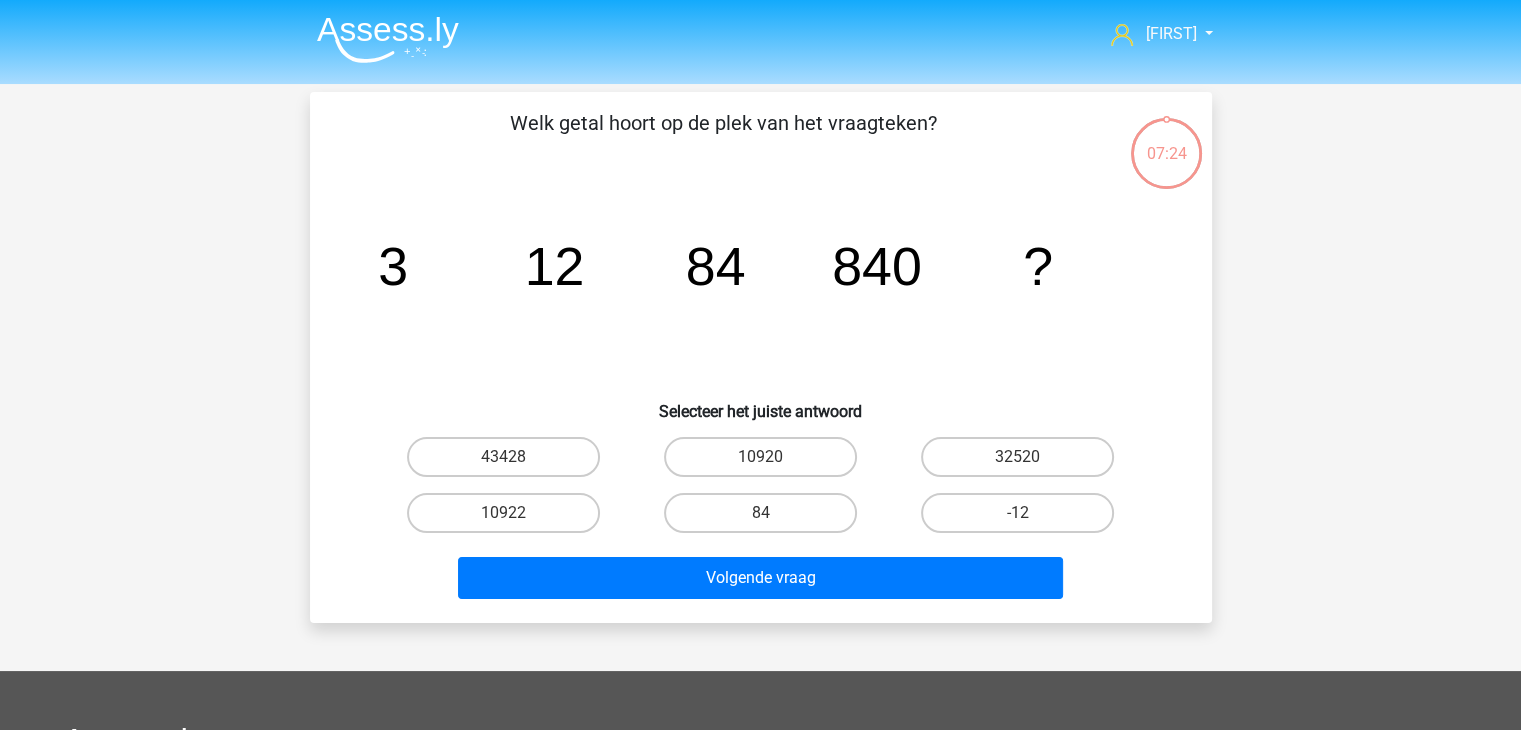 scroll, scrollTop: 0, scrollLeft: 0, axis: both 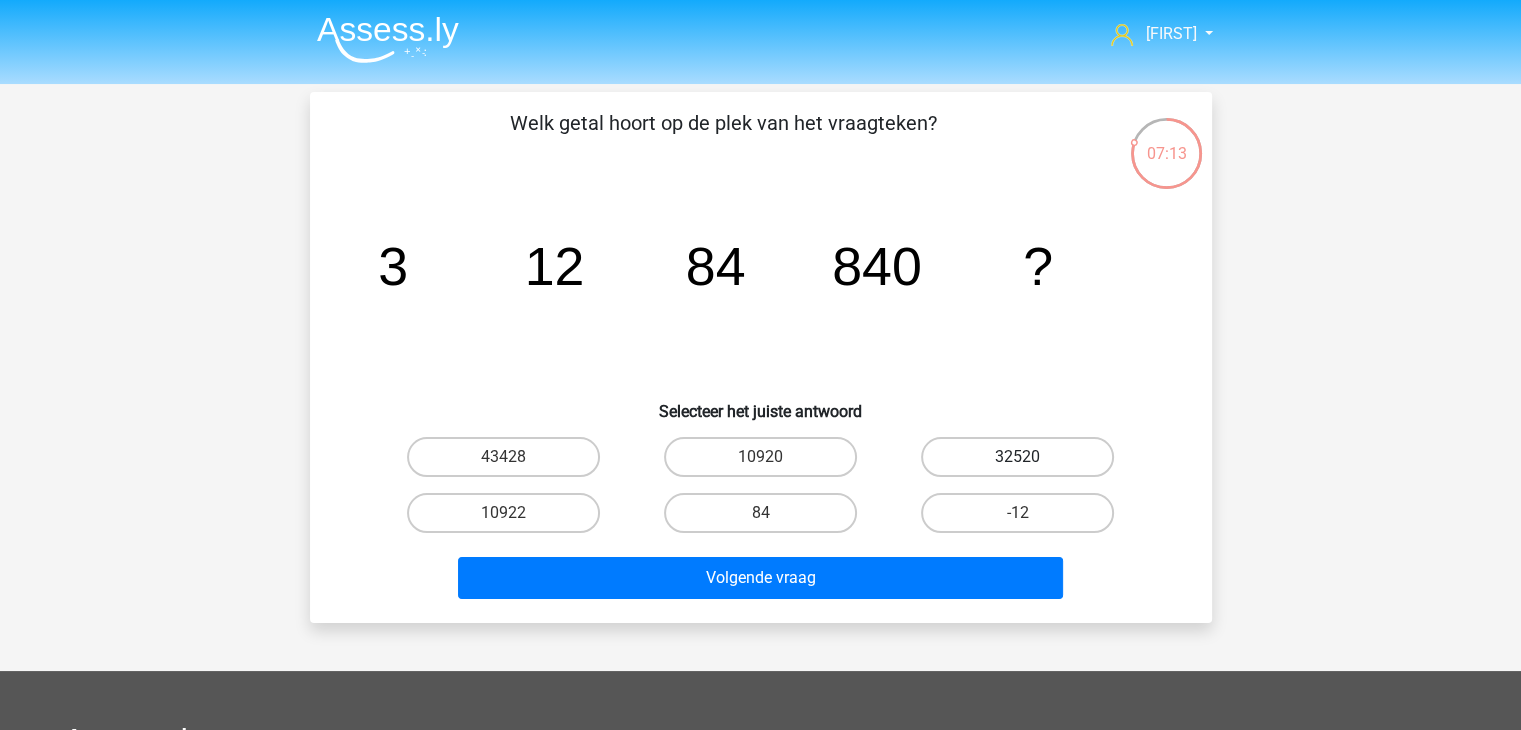 click on "32520" at bounding box center [1017, 457] 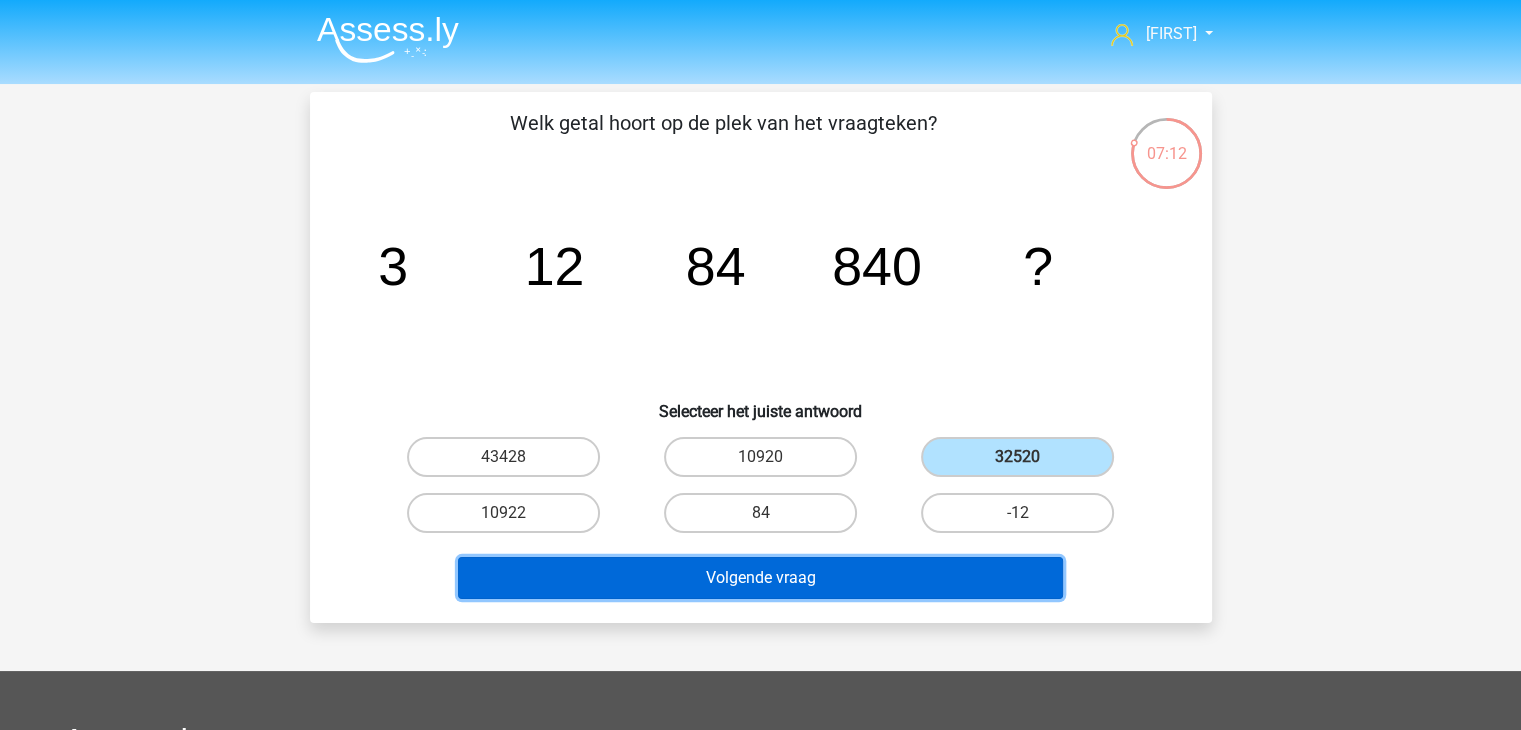 click on "Volgende vraag" at bounding box center [760, 578] 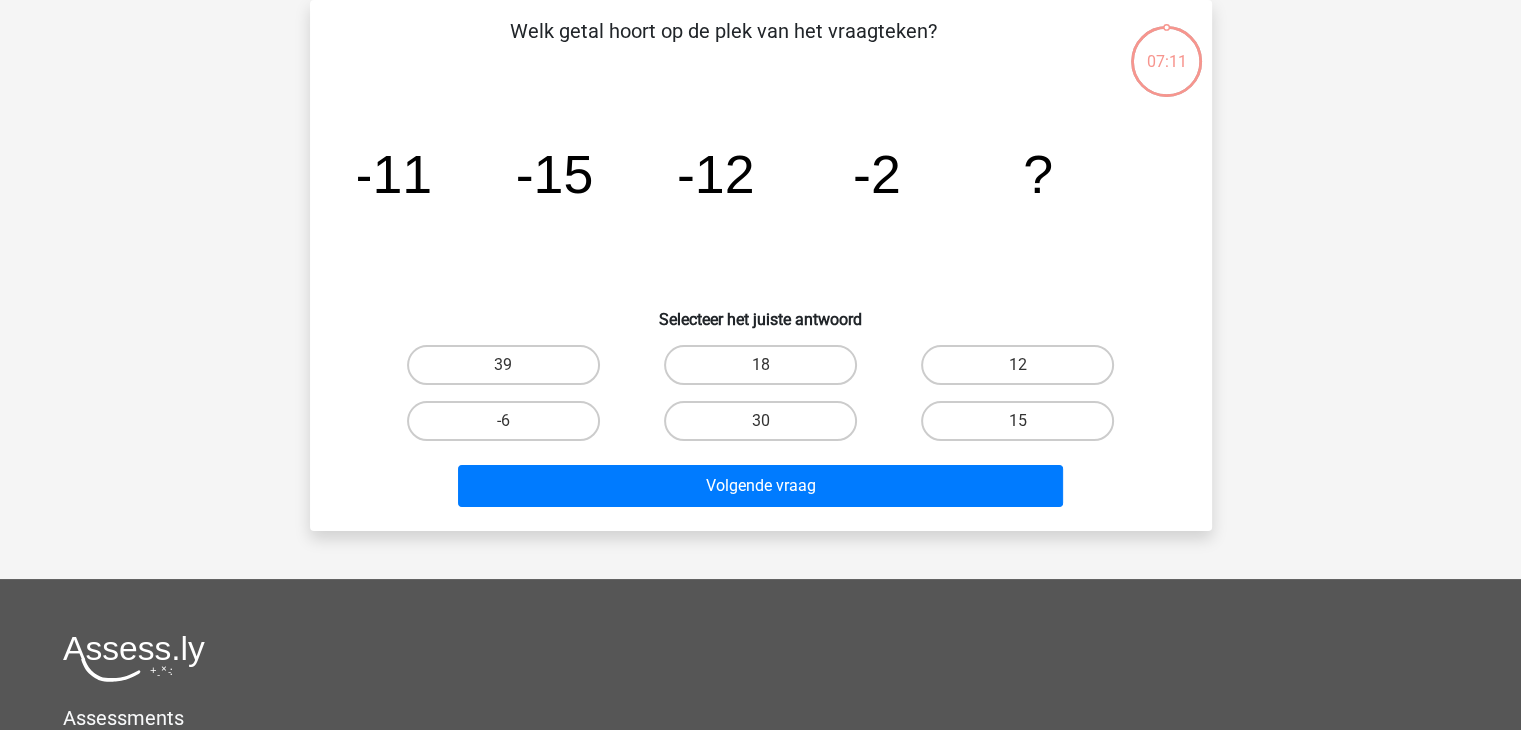 scroll, scrollTop: 19, scrollLeft: 0, axis: vertical 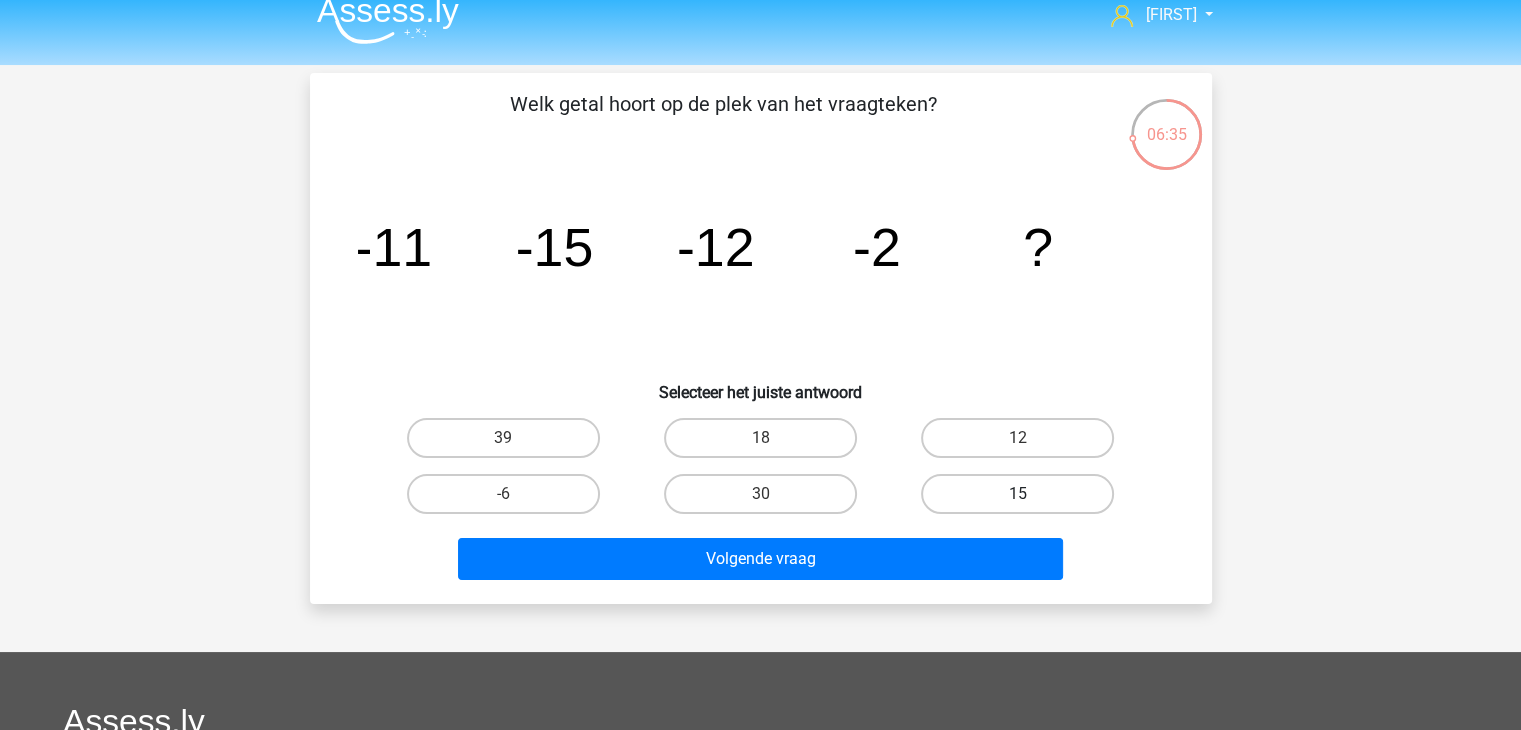 click on "15" at bounding box center (1017, 494) 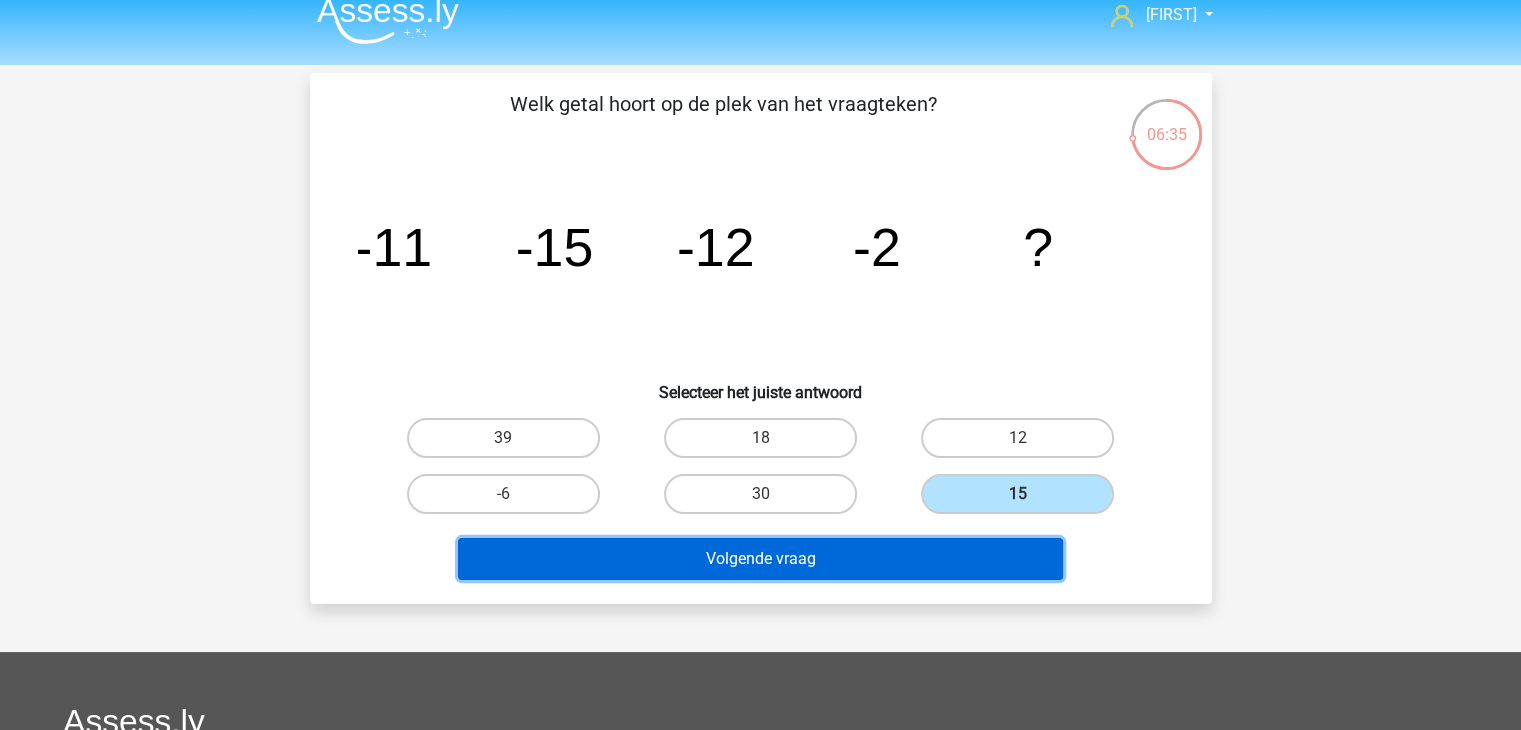 click on "Volgende vraag" at bounding box center (760, 559) 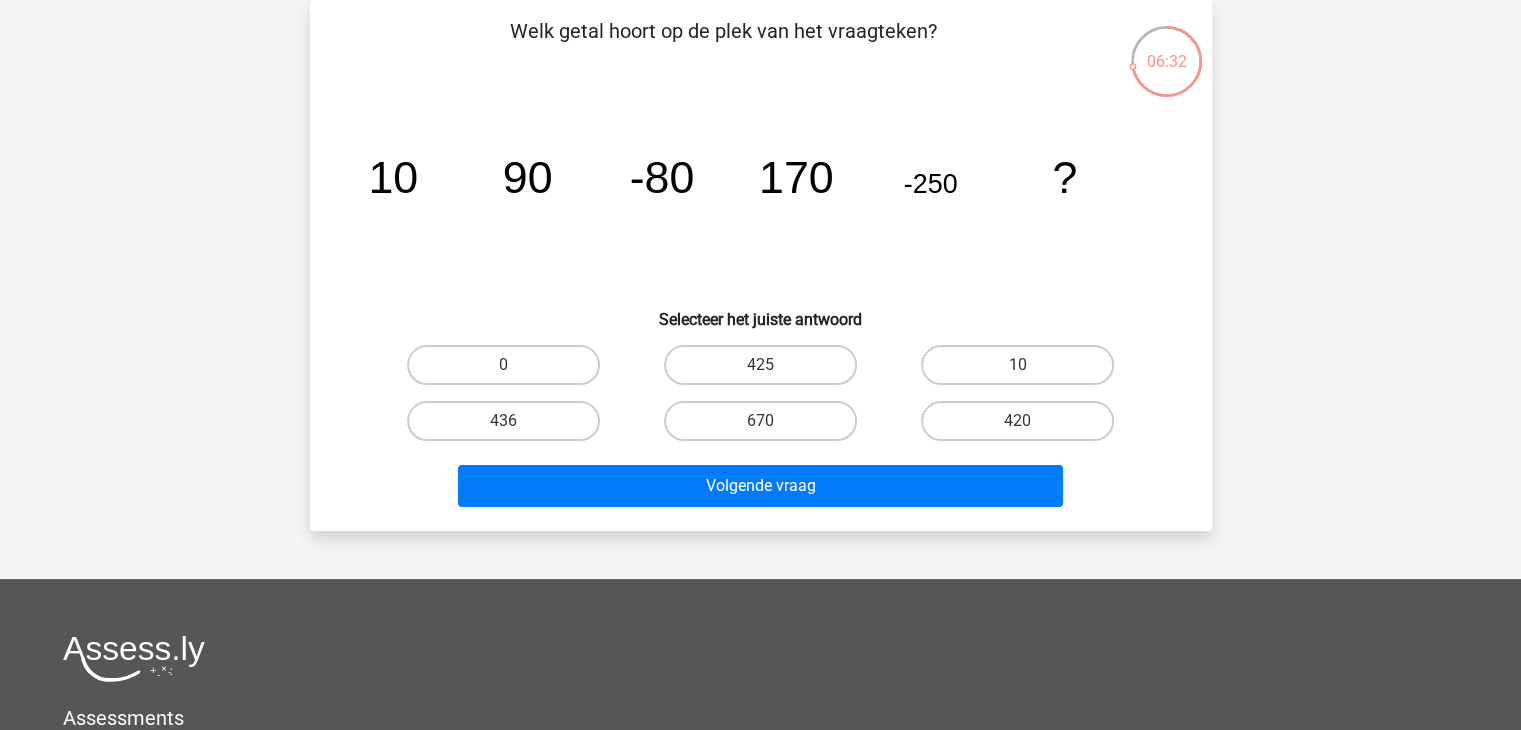 scroll, scrollTop: 61, scrollLeft: 0, axis: vertical 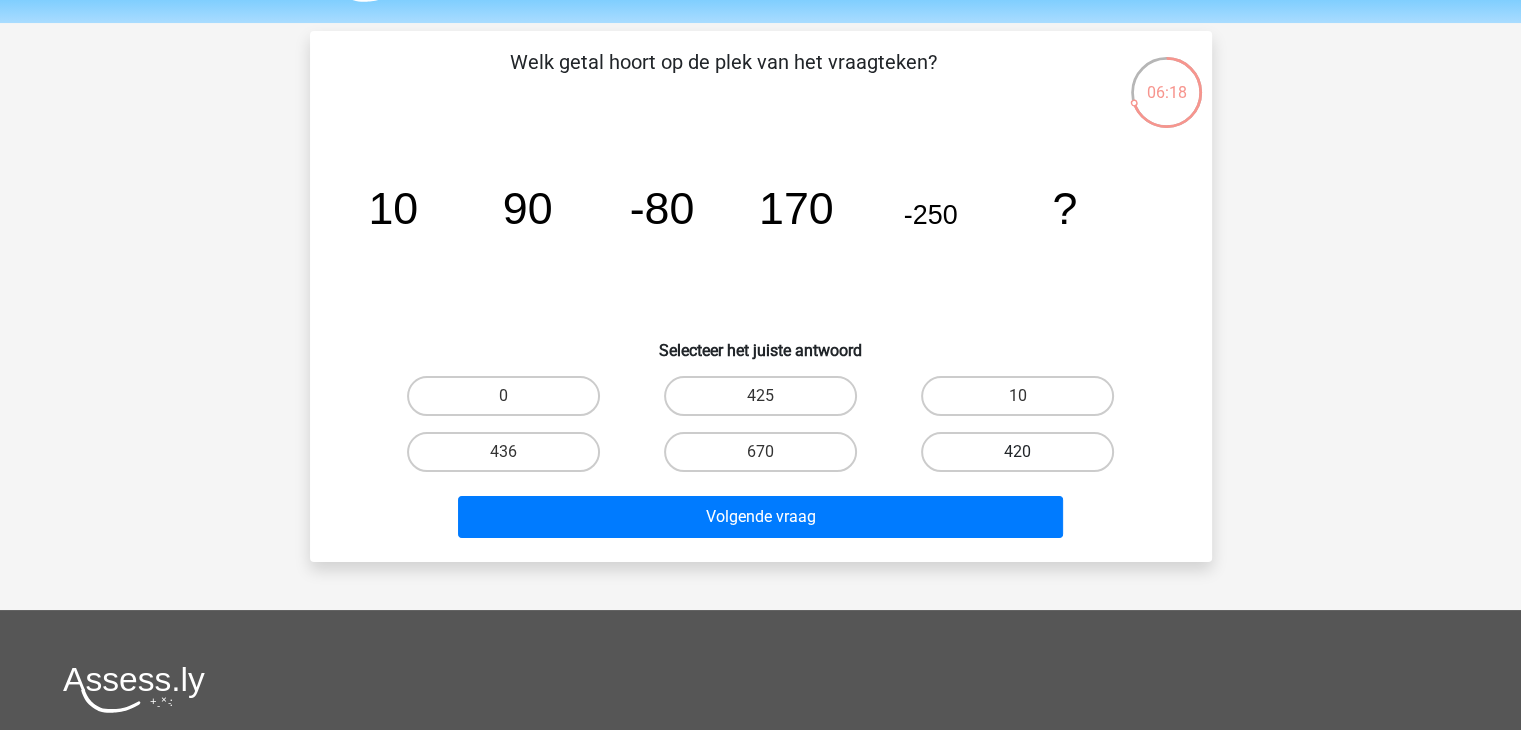 click on "420" at bounding box center (1017, 452) 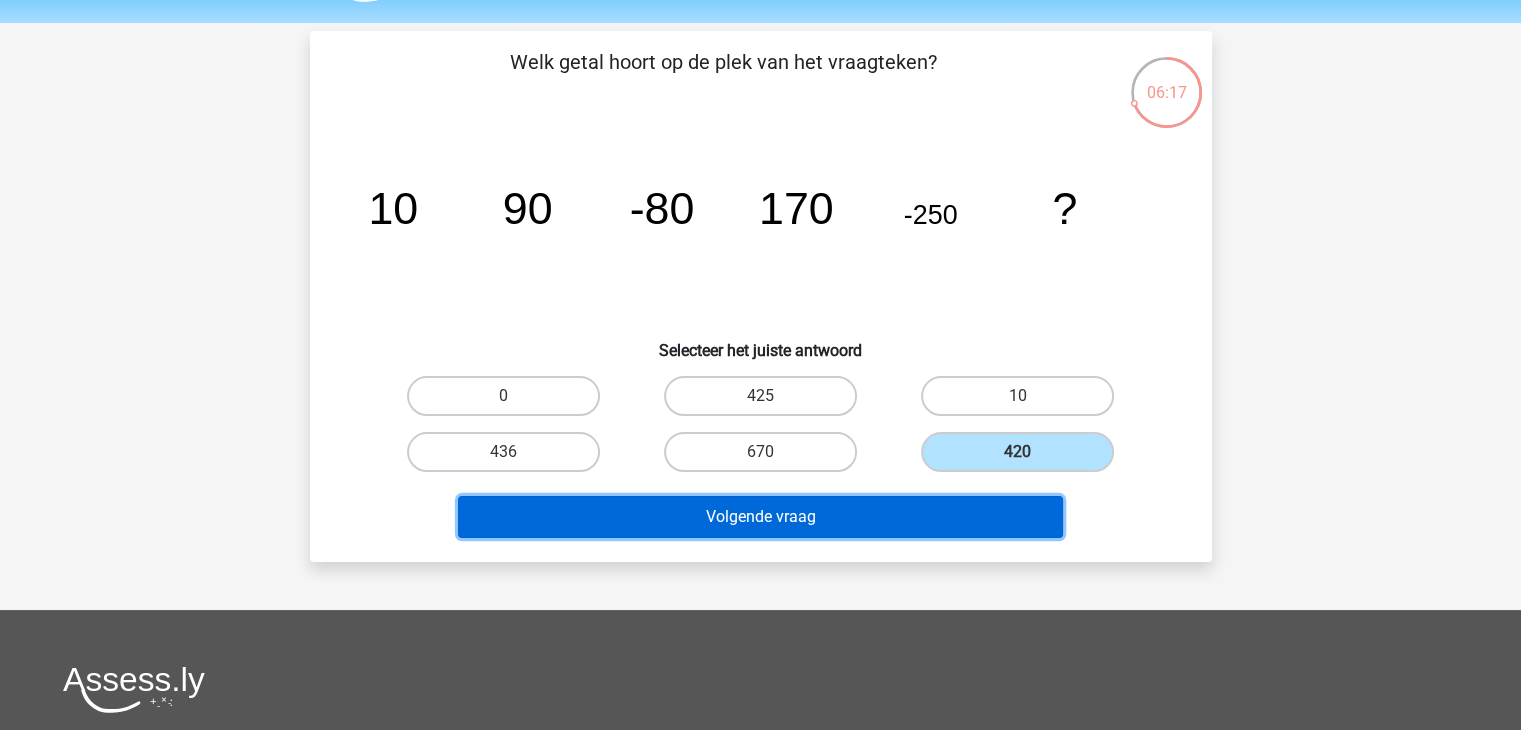 click on "Volgende vraag" at bounding box center [760, 517] 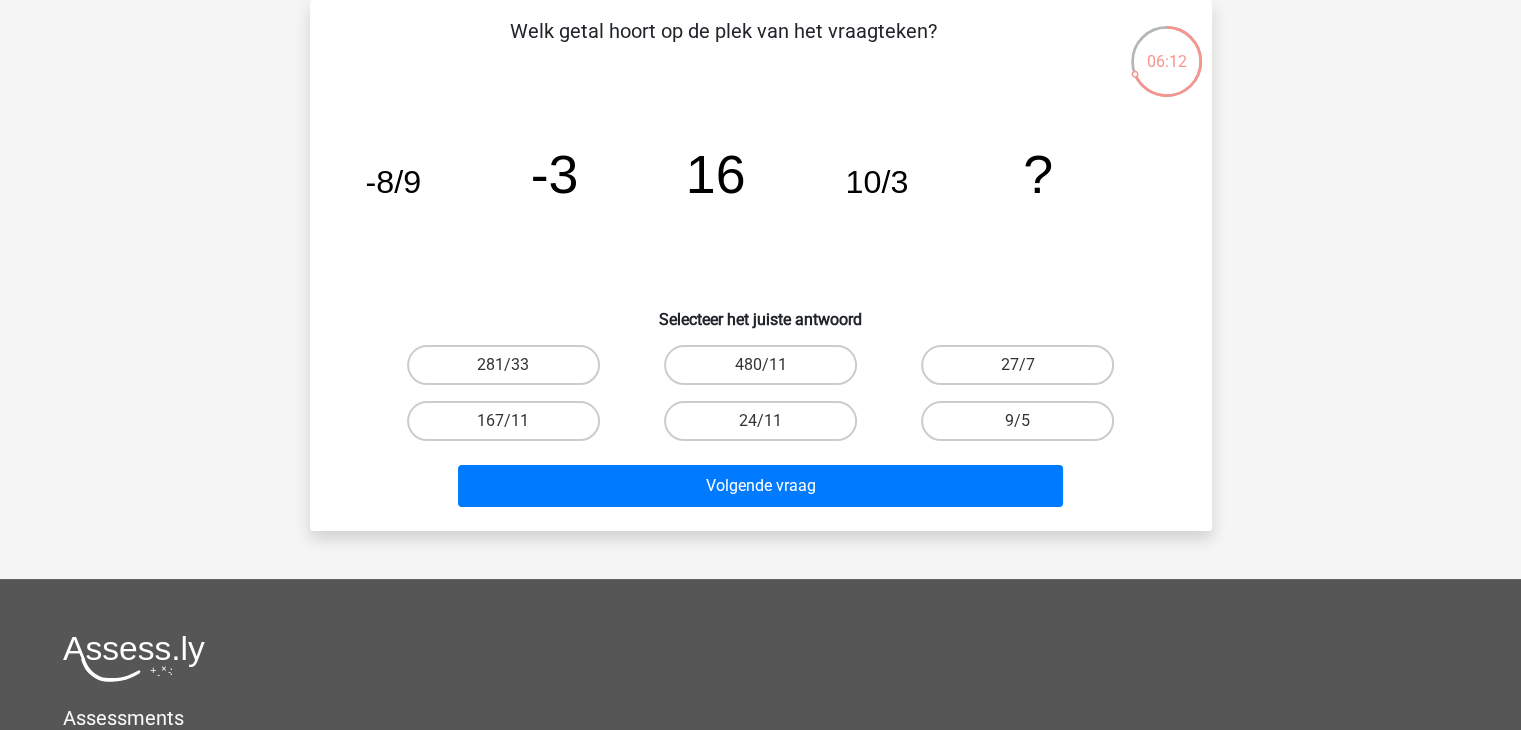 scroll, scrollTop: 0, scrollLeft: 0, axis: both 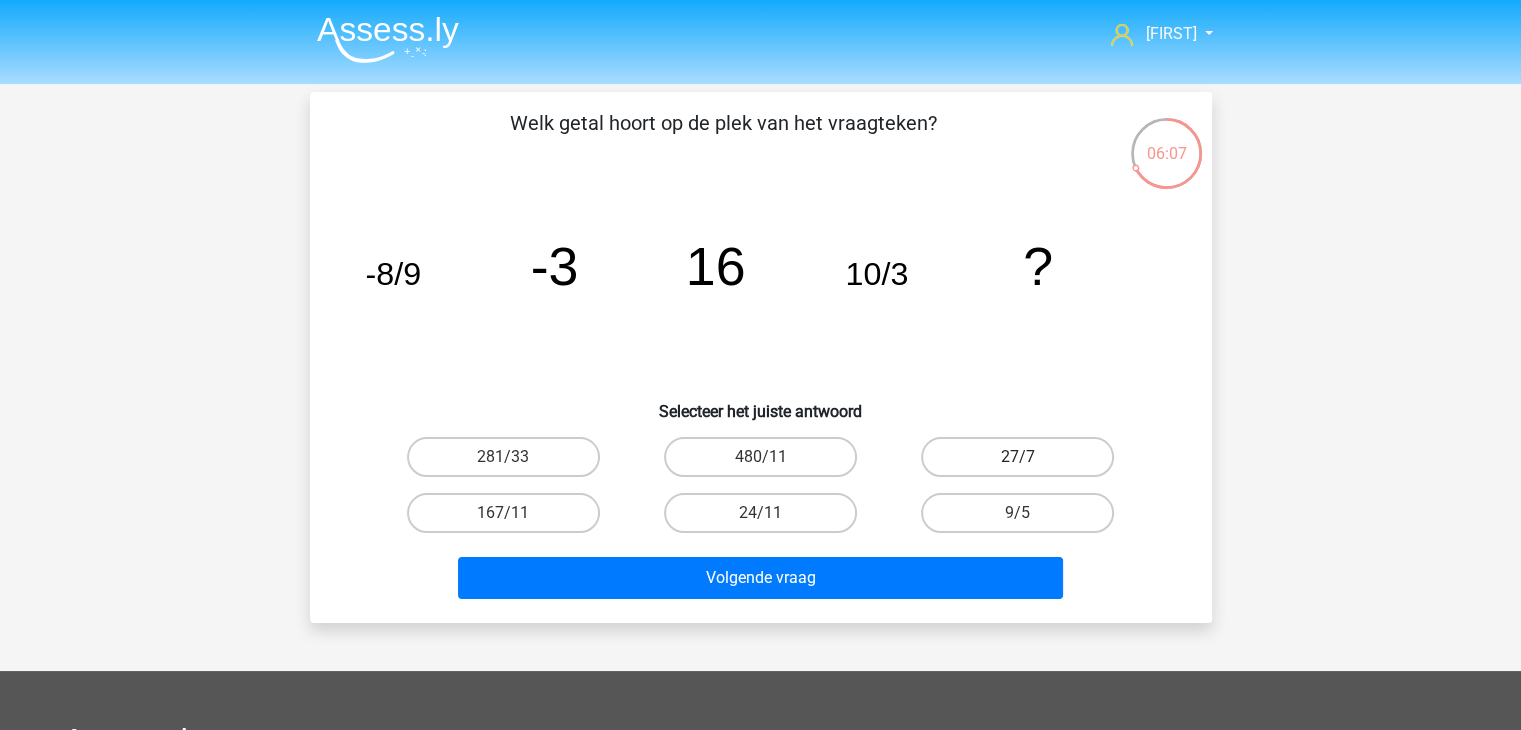 click on "27/7" at bounding box center [1017, 457] 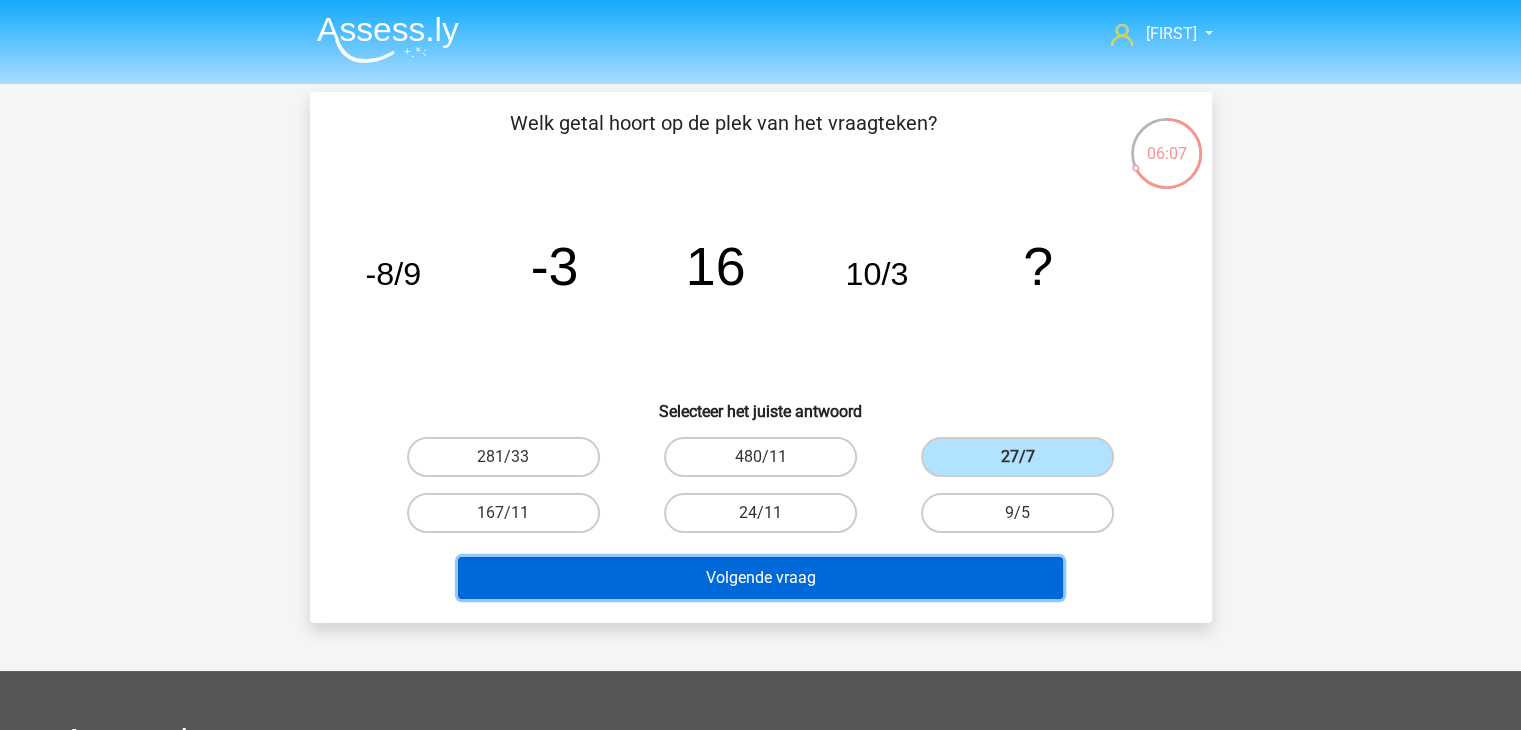 click on "Volgende vraag" at bounding box center [760, 578] 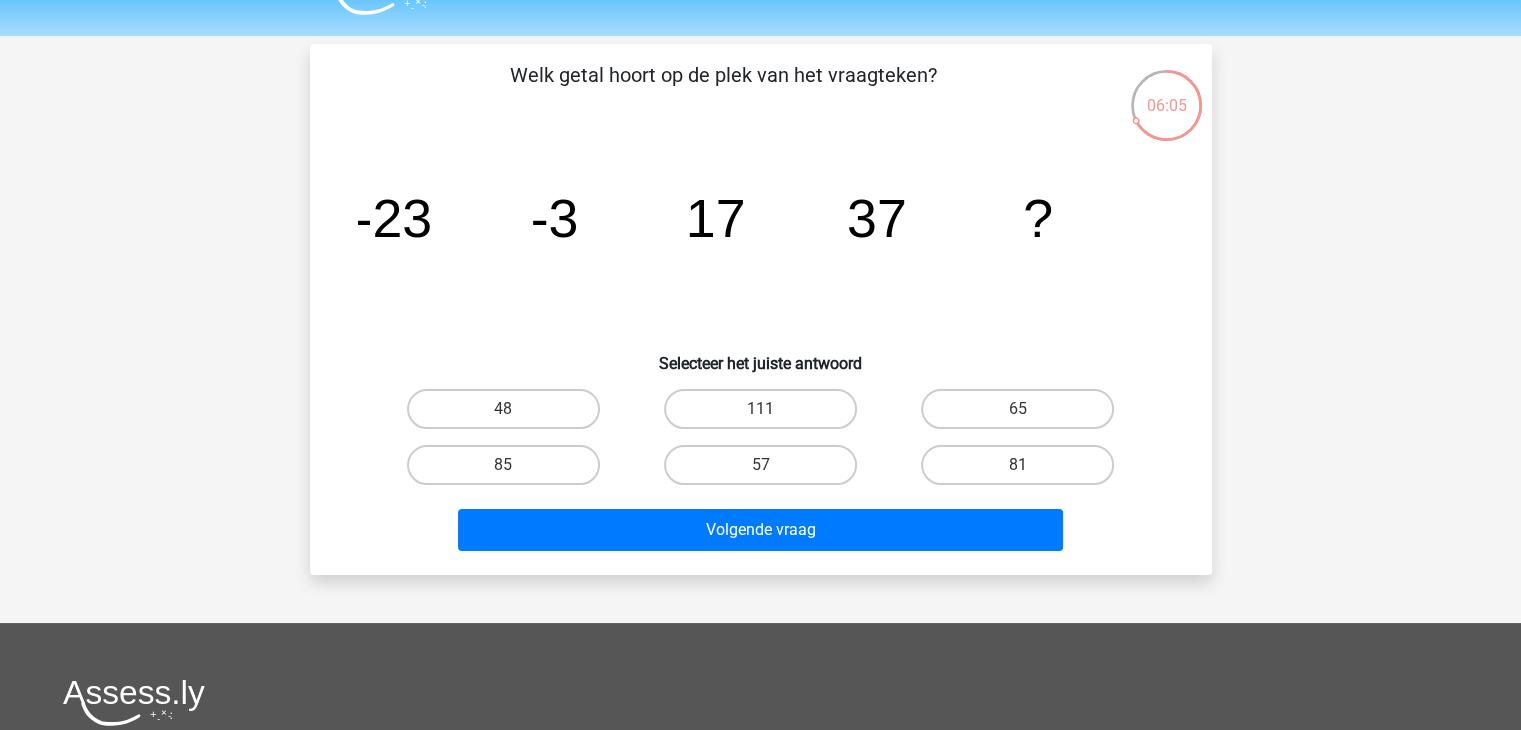 scroll, scrollTop: 0, scrollLeft: 0, axis: both 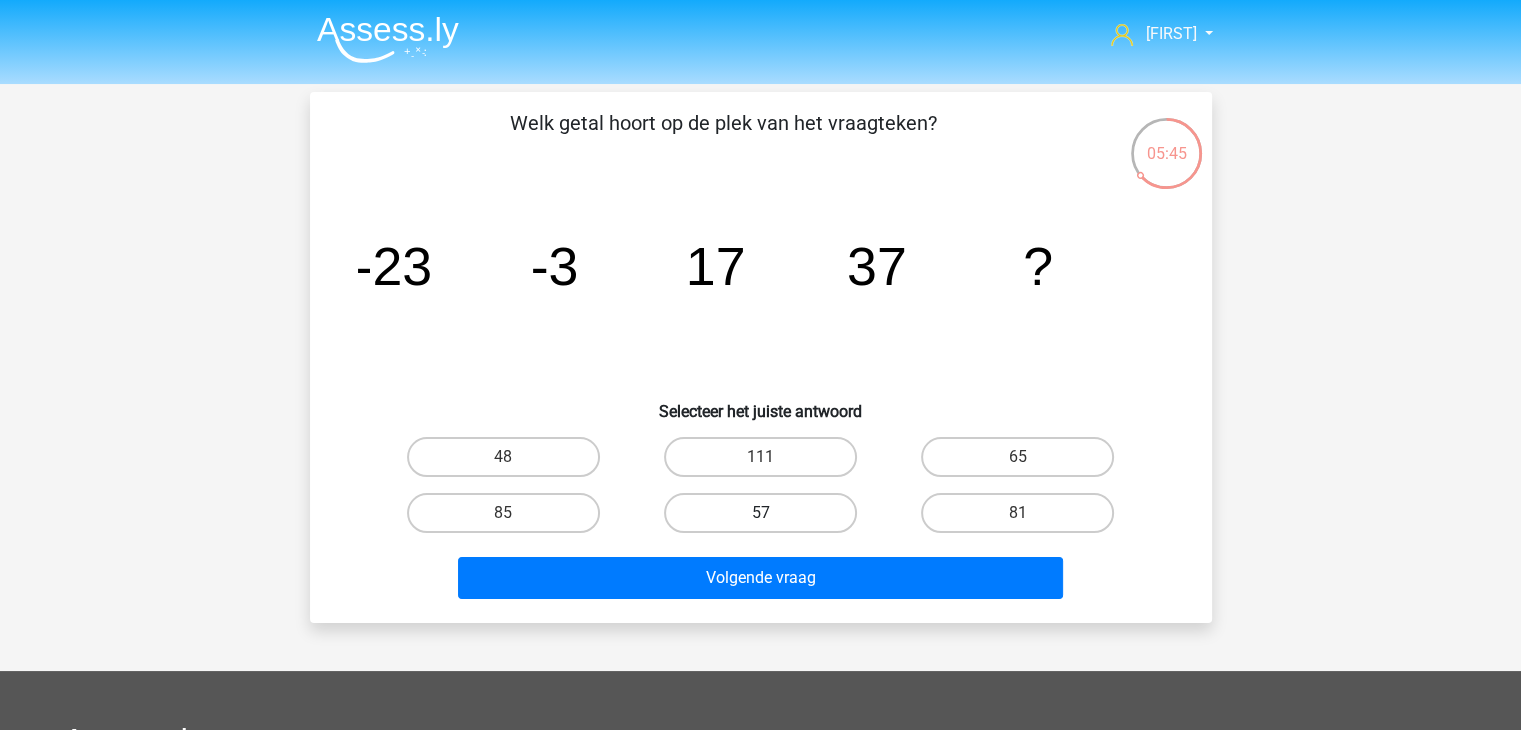 drag, startPoint x: 766, startPoint y: 537, endPoint x: 773, endPoint y: 527, distance: 12.206555 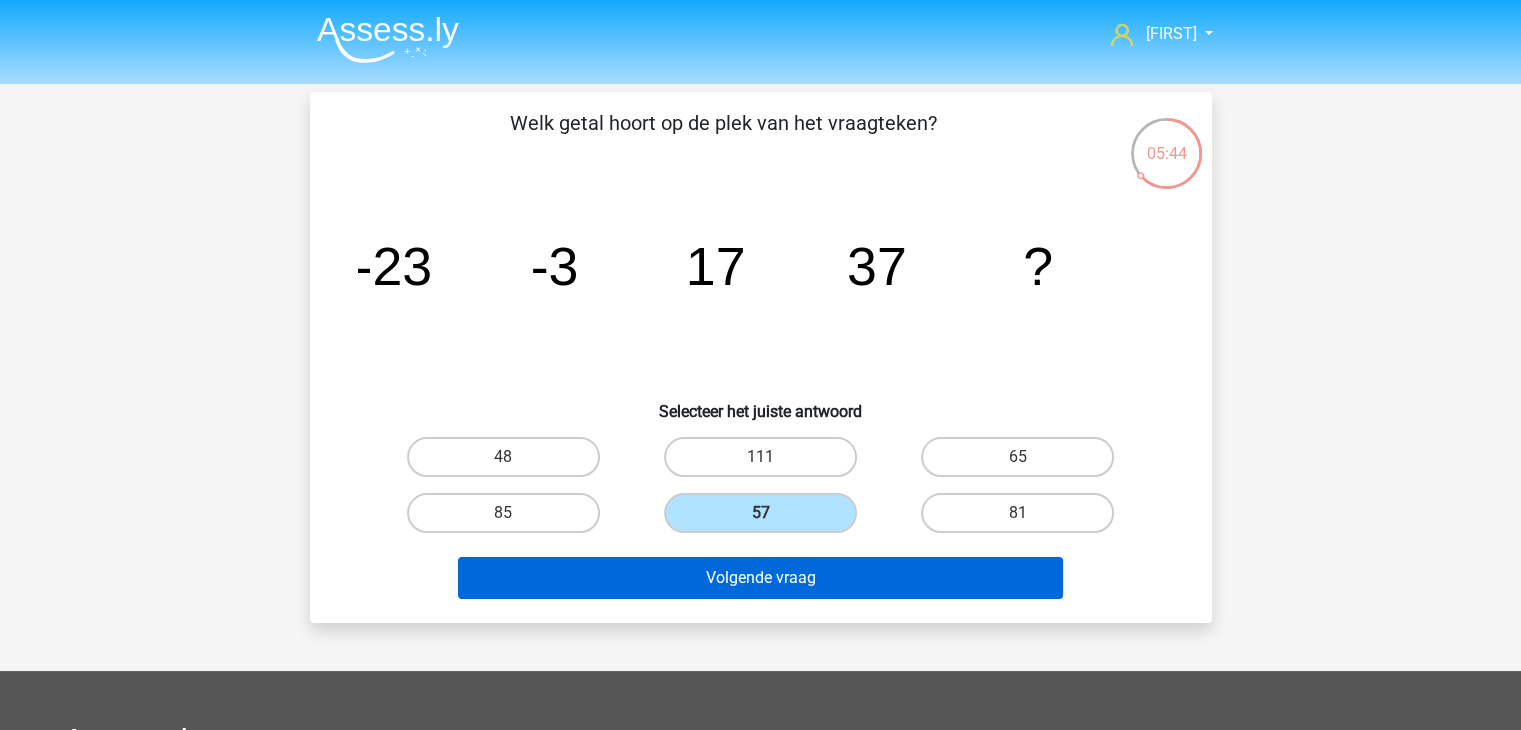 click on "Volgende vraag" at bounding box center [761, 574] 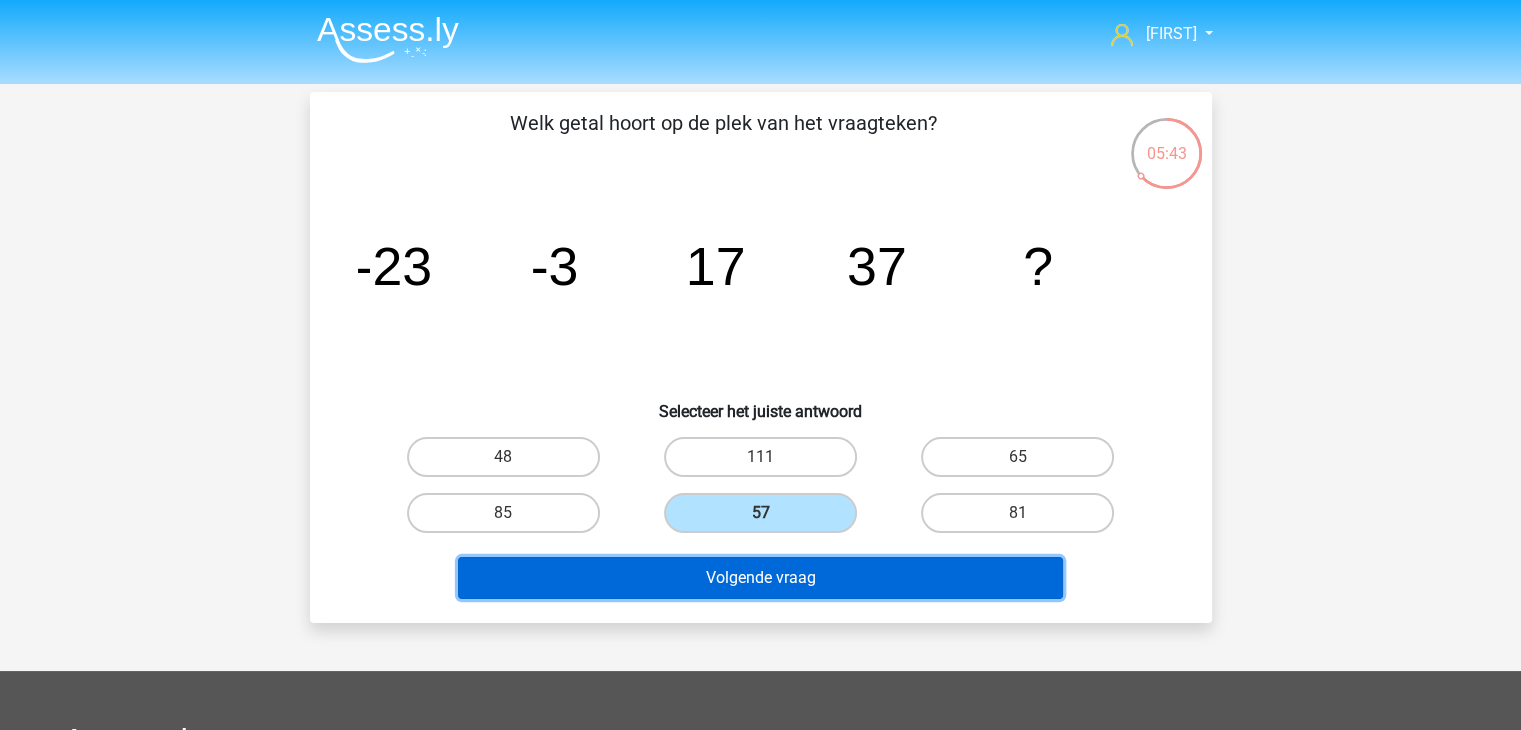 click on "Volgende vraag" at bounding box center [760, 578] 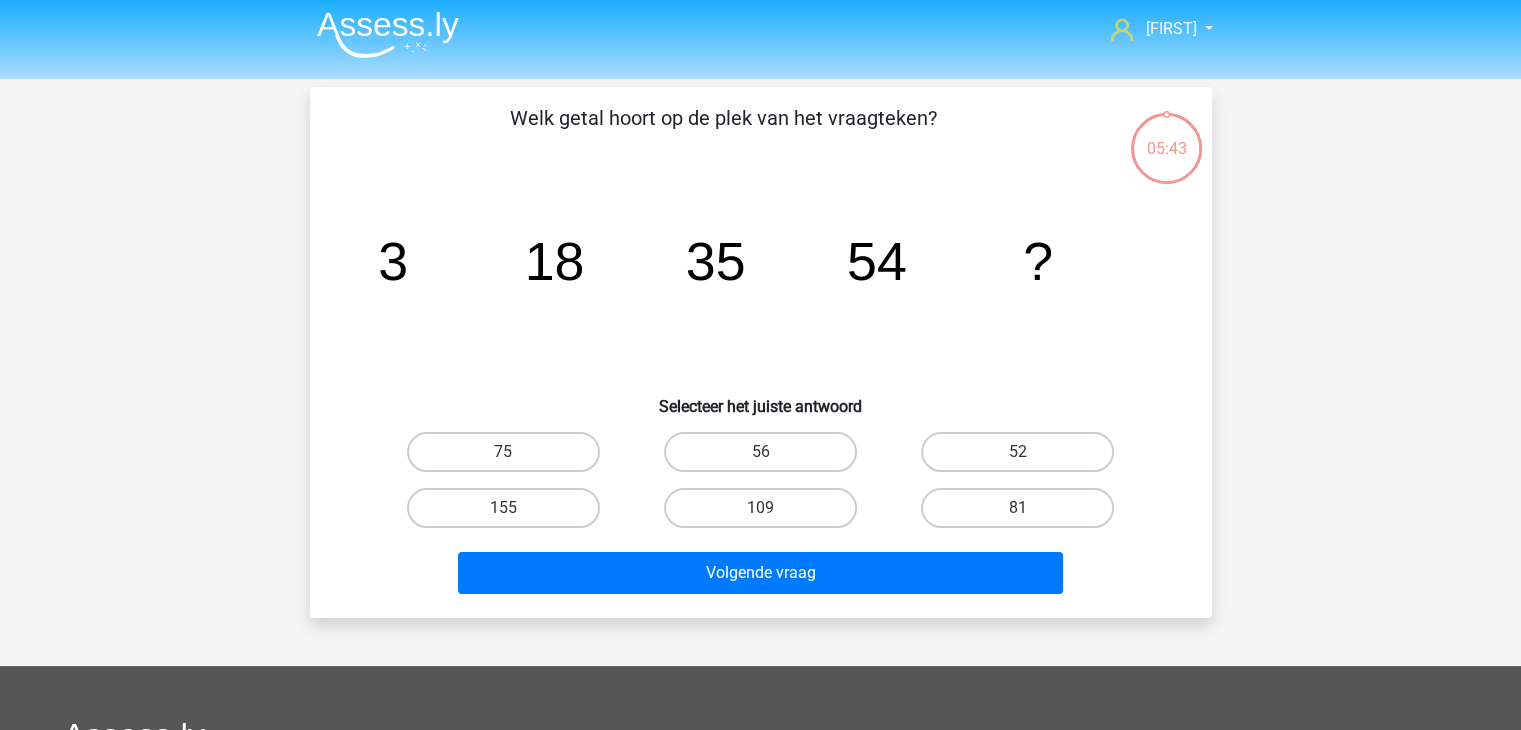 scroll, scrollTop: 2, scrollLeft: 0, axis: vertical 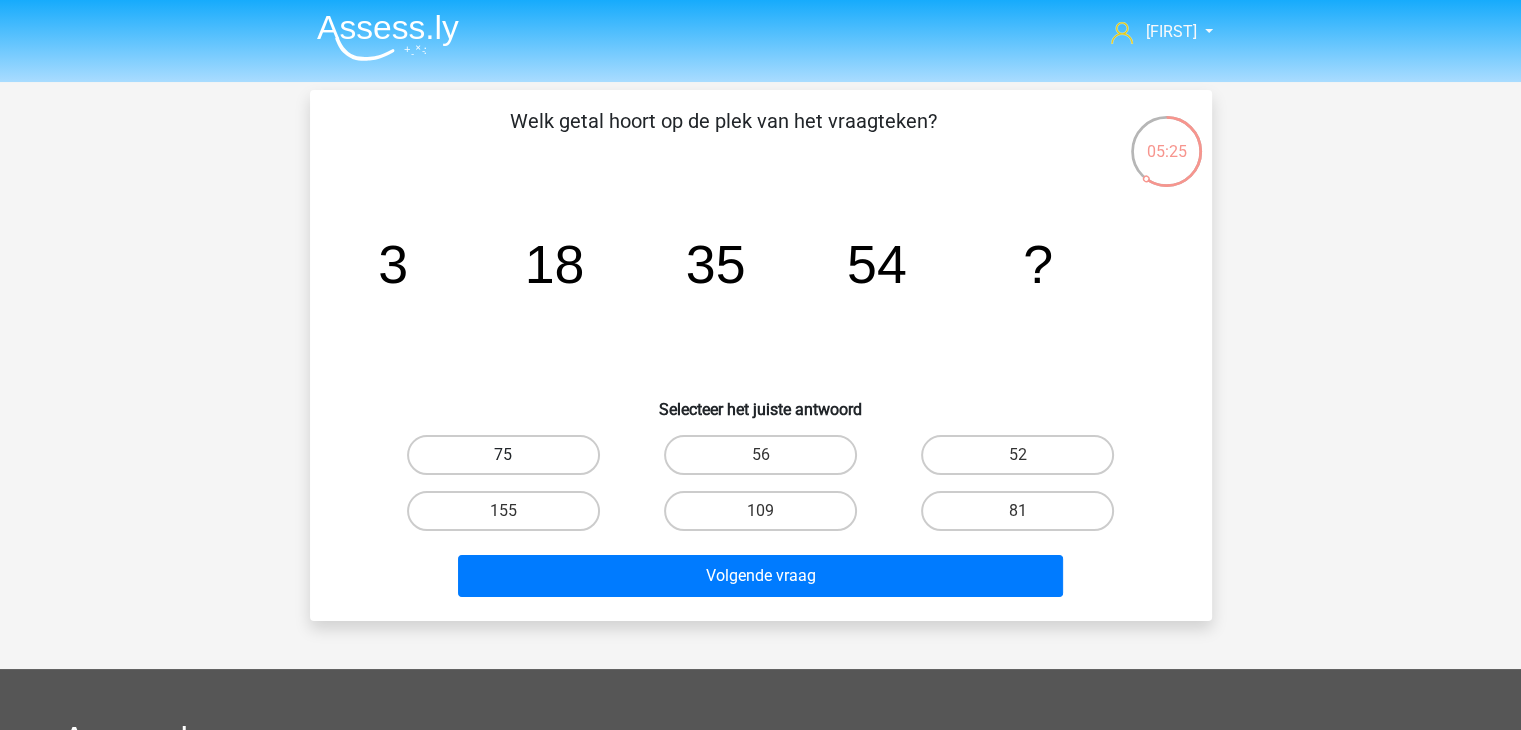 click on "75" at bounding box center (503, 455) 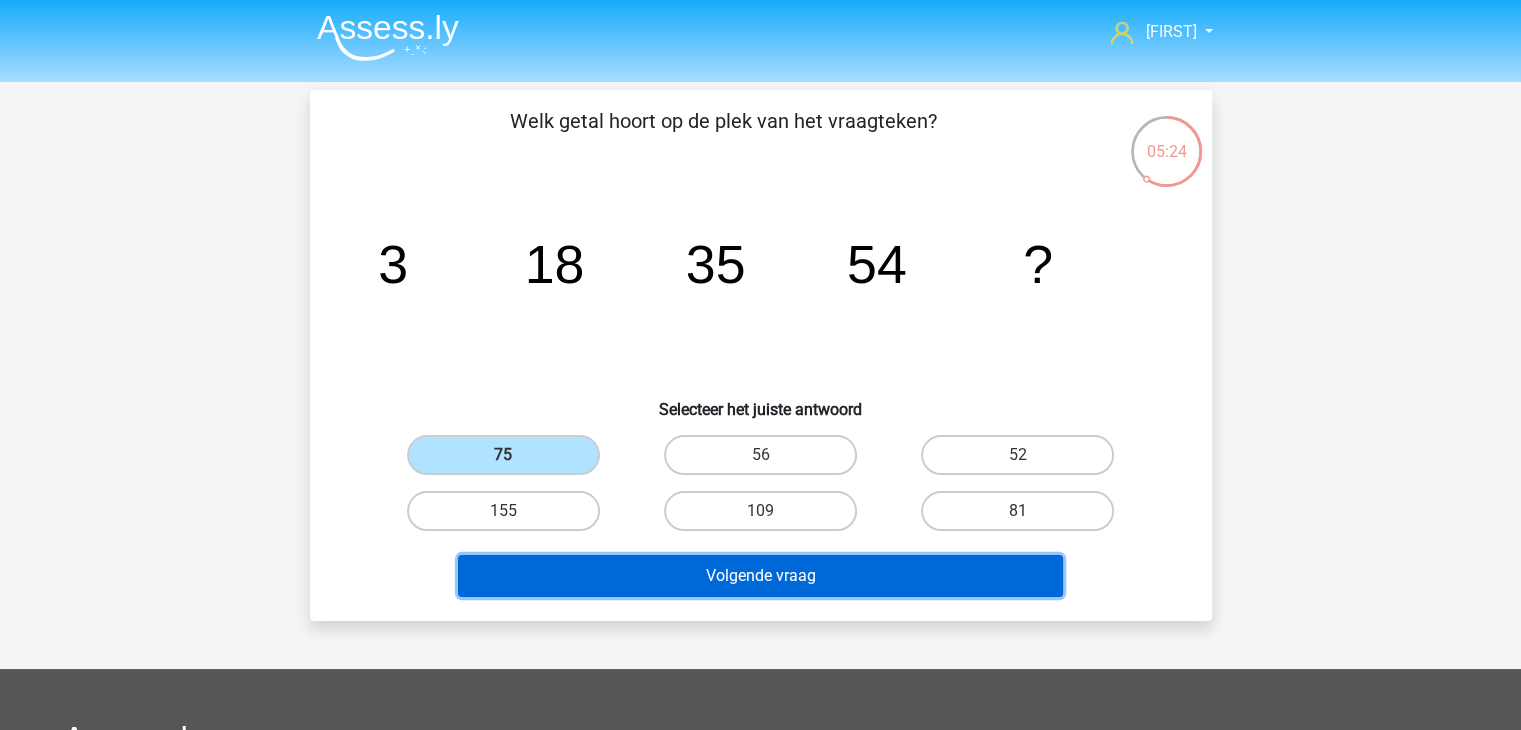 click on "Volgende vraag" at bounding box center [760, 576] 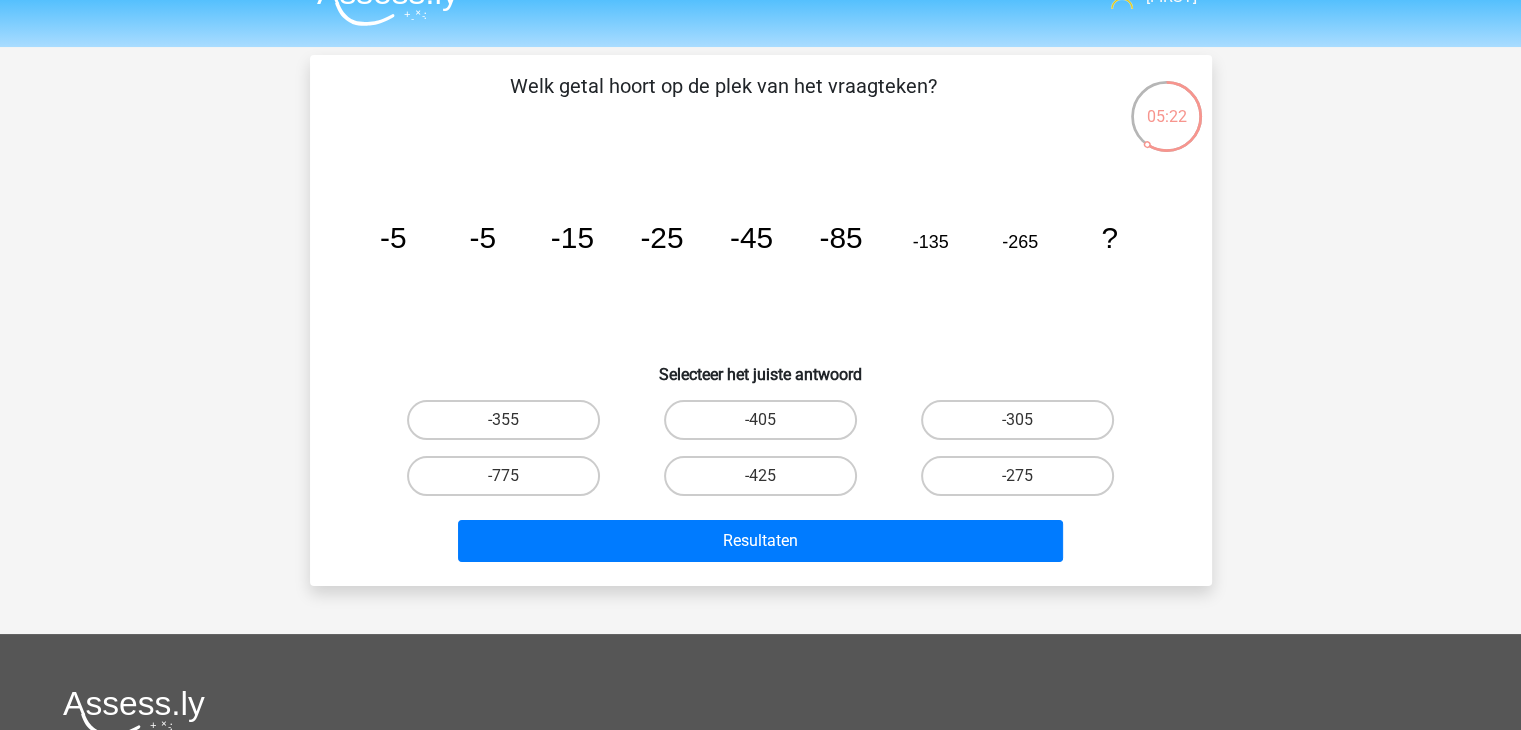 scroll, scrollTop: 0, scrollLeft: 0, axis: both 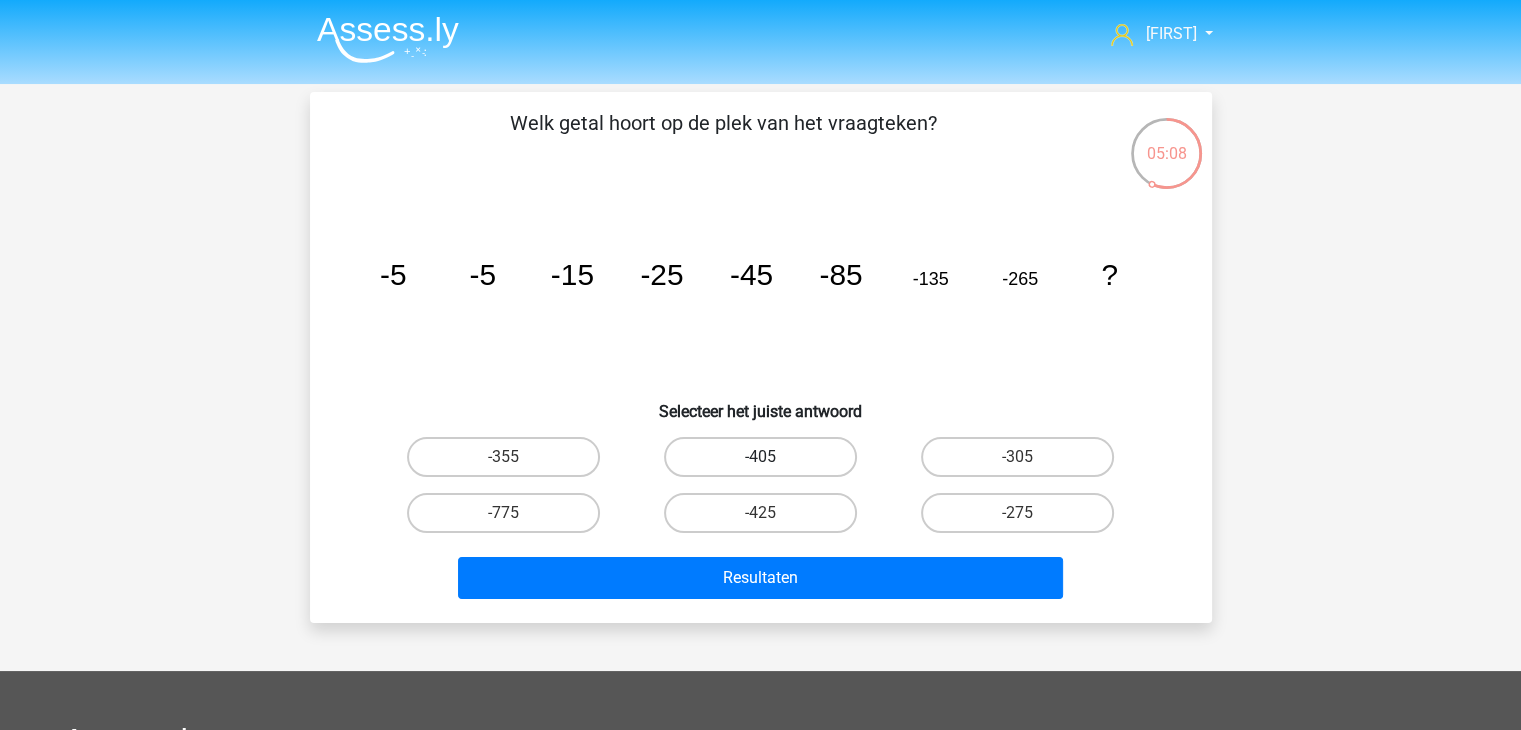 click on "-405" at bounding box center [760, 457] 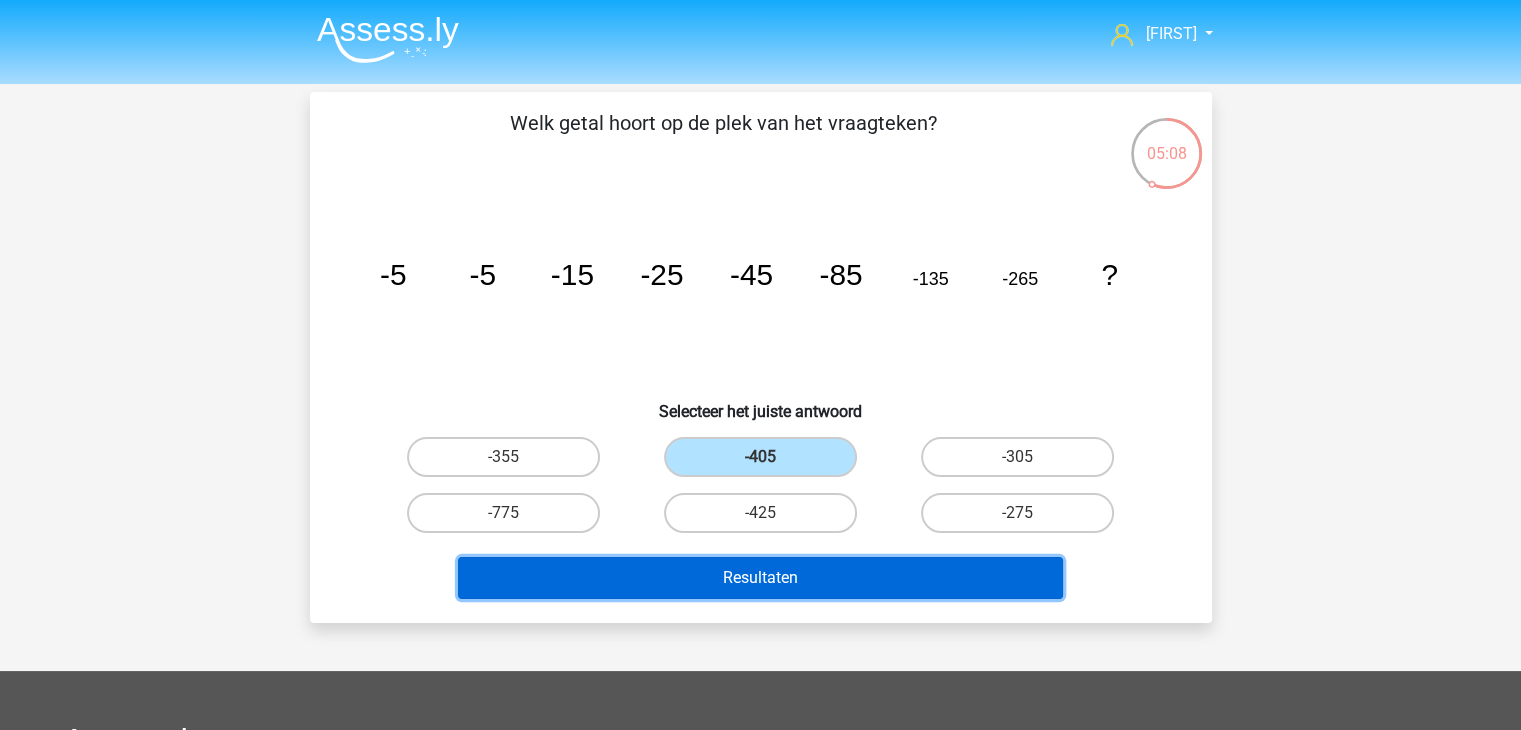 click on "Resultaten" at bounding box center [760, 578] 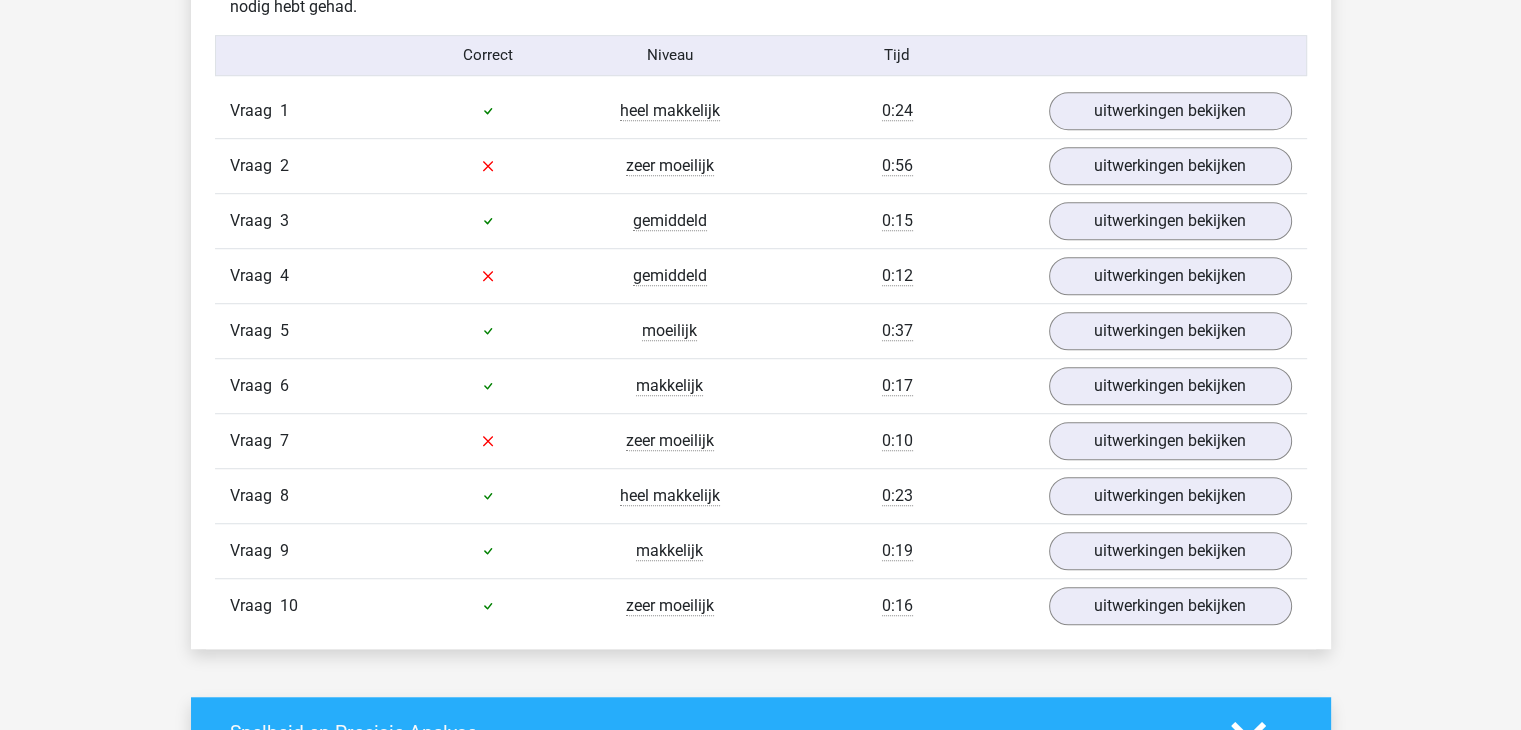 scroll, scrollTop: 1295, scrollLeft: 0, axis: vertical 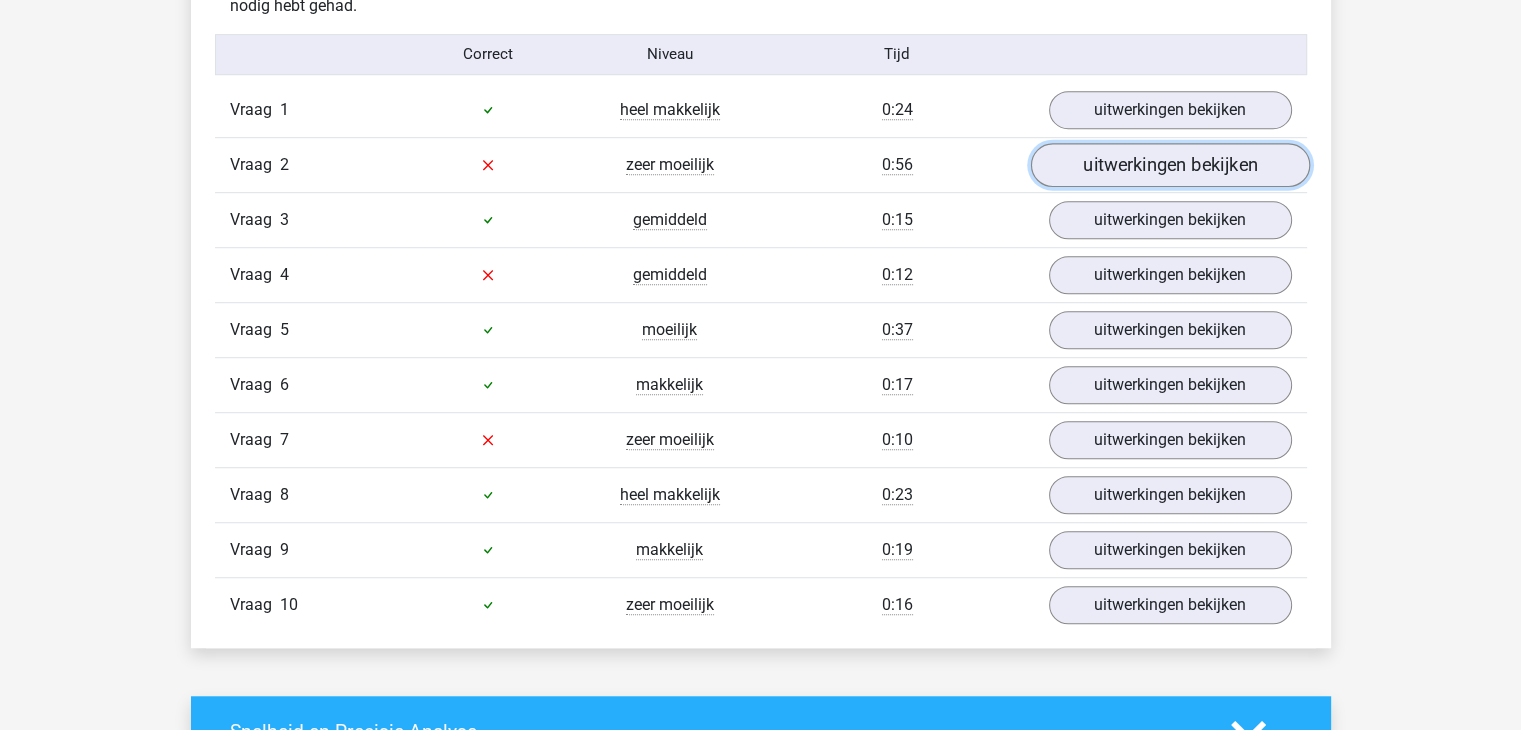 click on "uitwerkingen bekijken" at bounding box center [1169, 165] 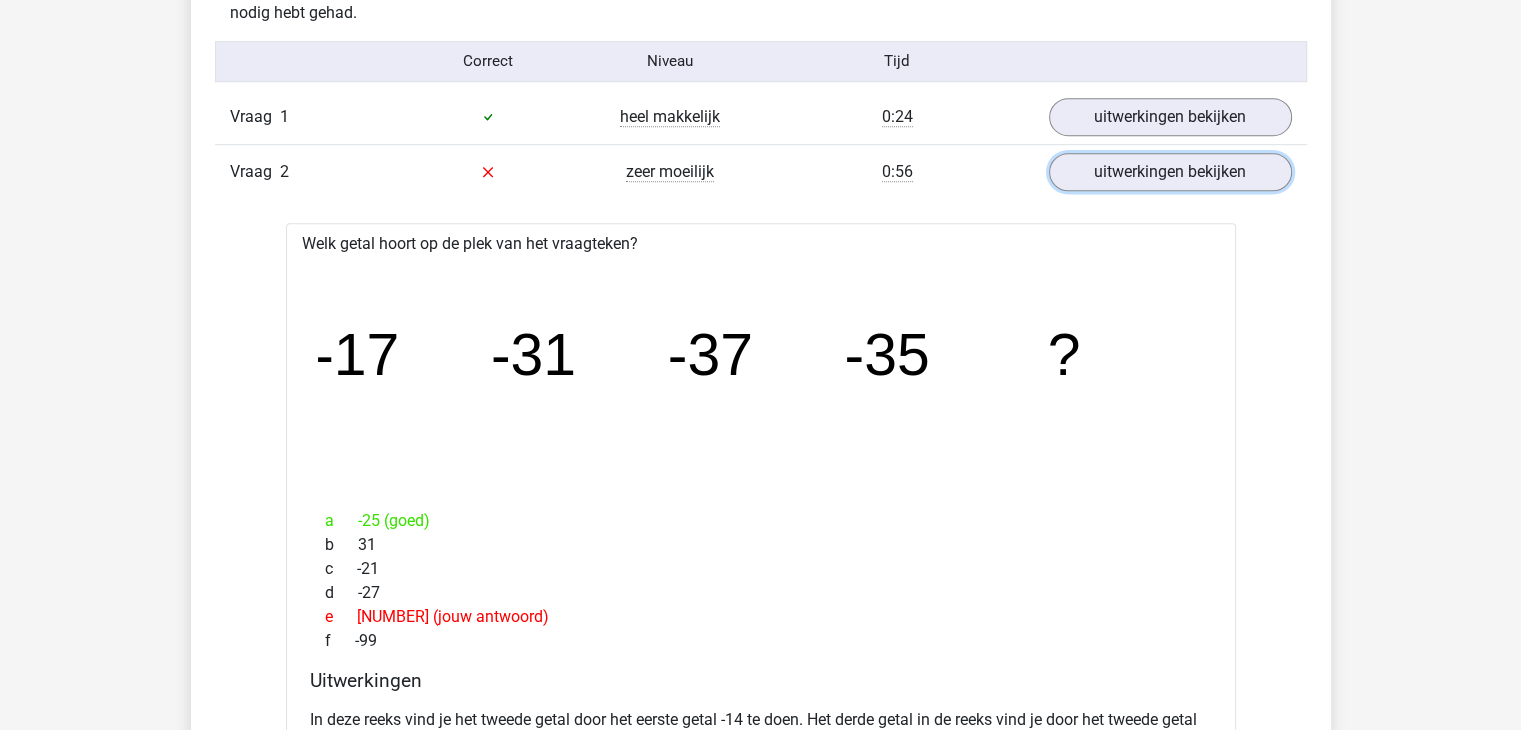 scroll, scrollTop: 1296, scrollLeft: 0, axis: vertical 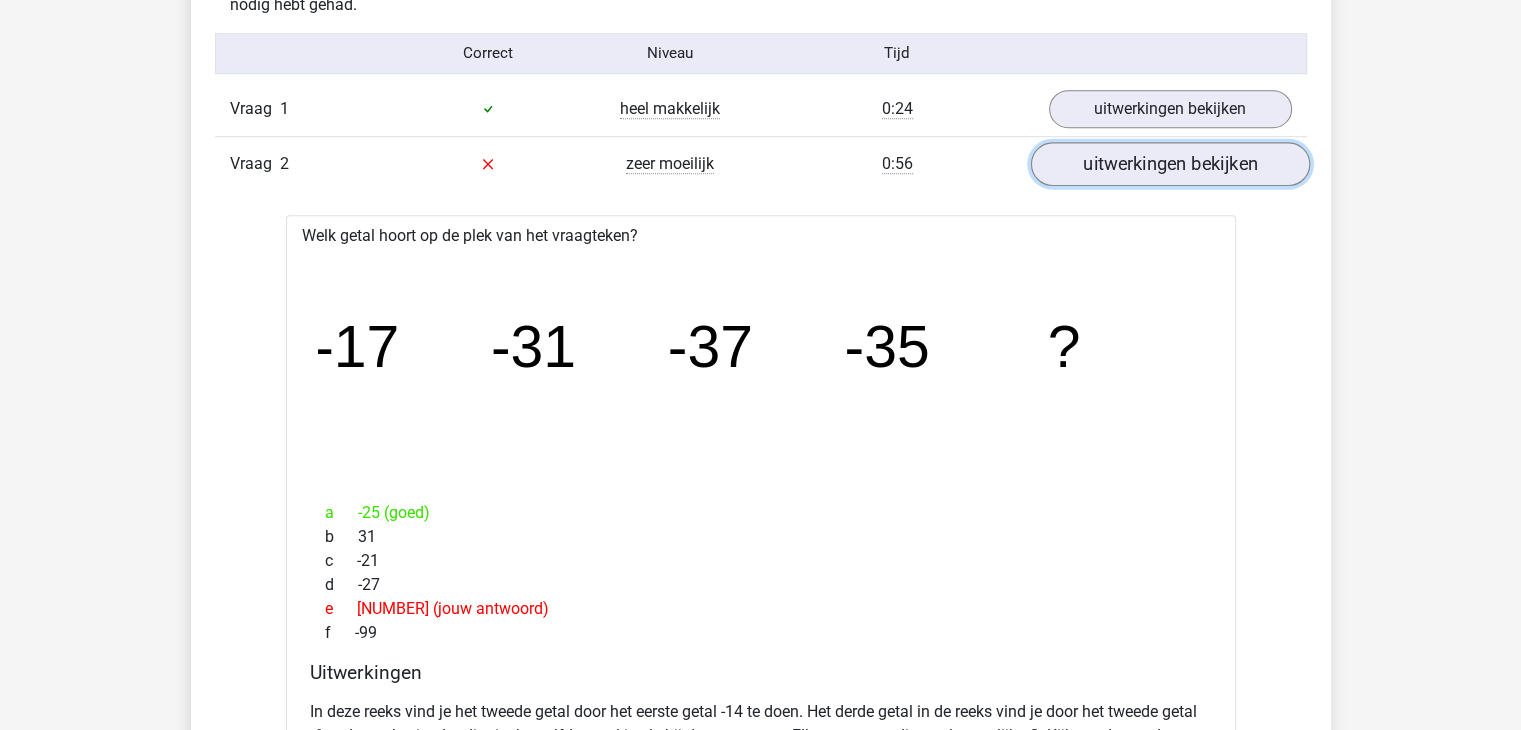 click on "uitwerkingen bekijken" at bounding box center [1169, 164] 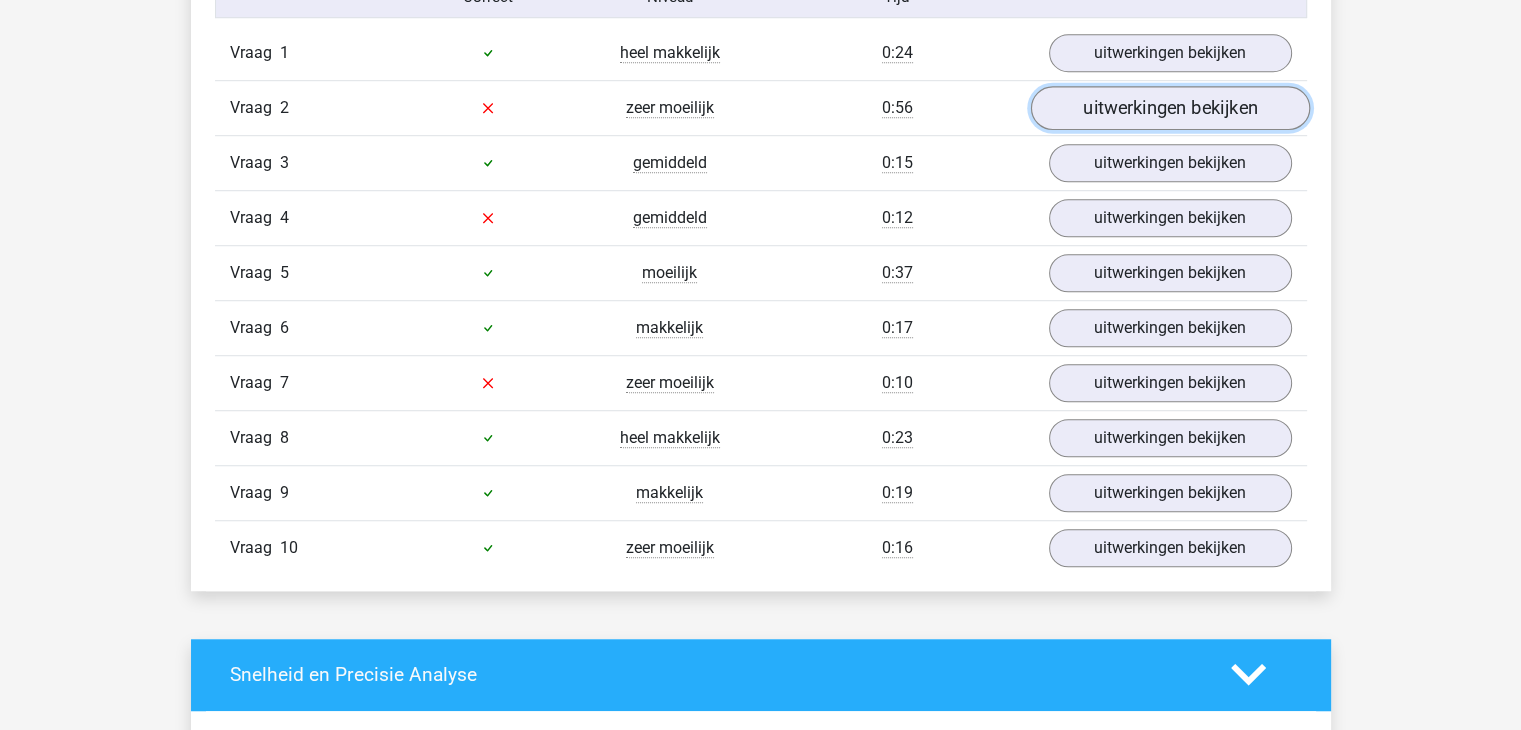scroll, scrollTop: 1352, scrollLeft: 0, axis: vertical 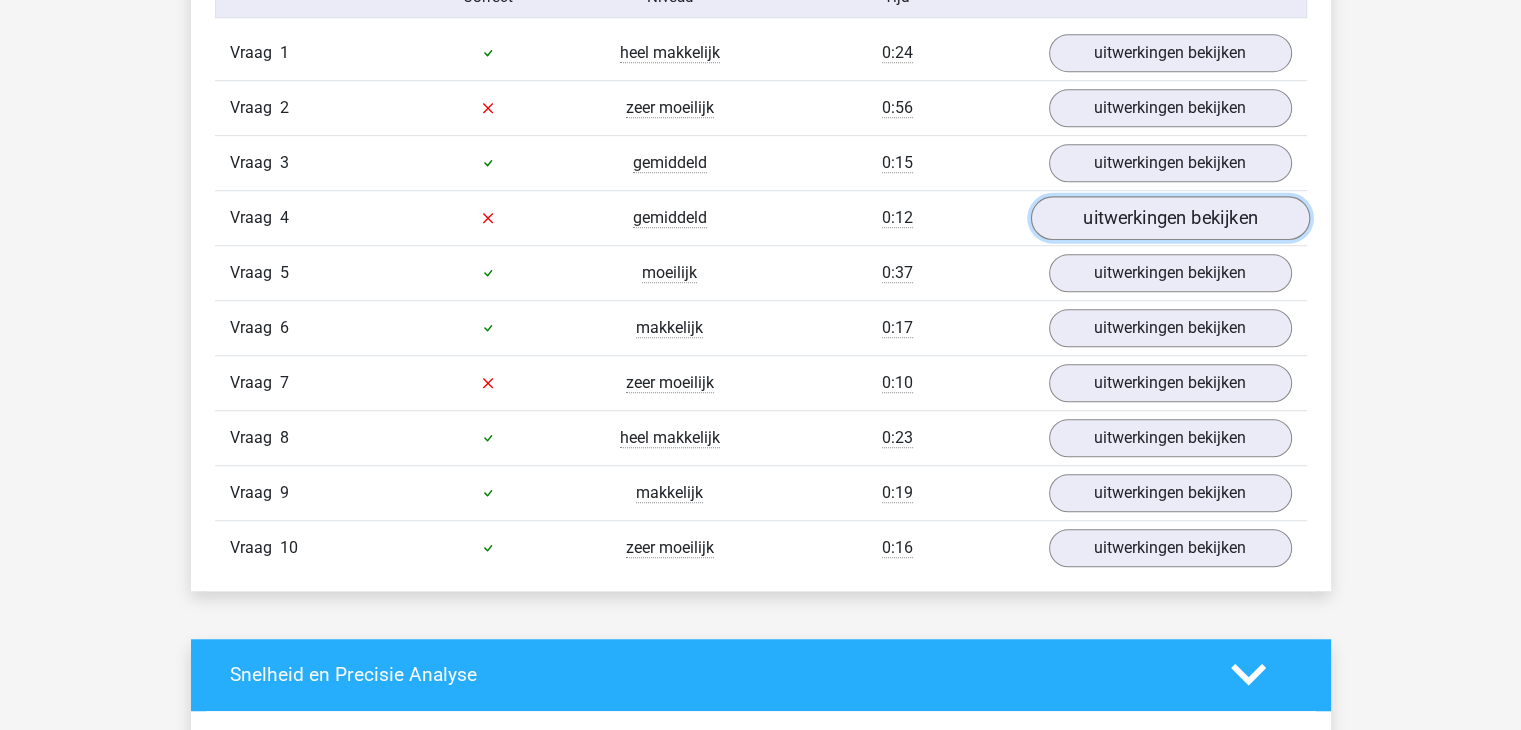 click on "uitwerkingen bekijken" at bounding box center [1169, 218] 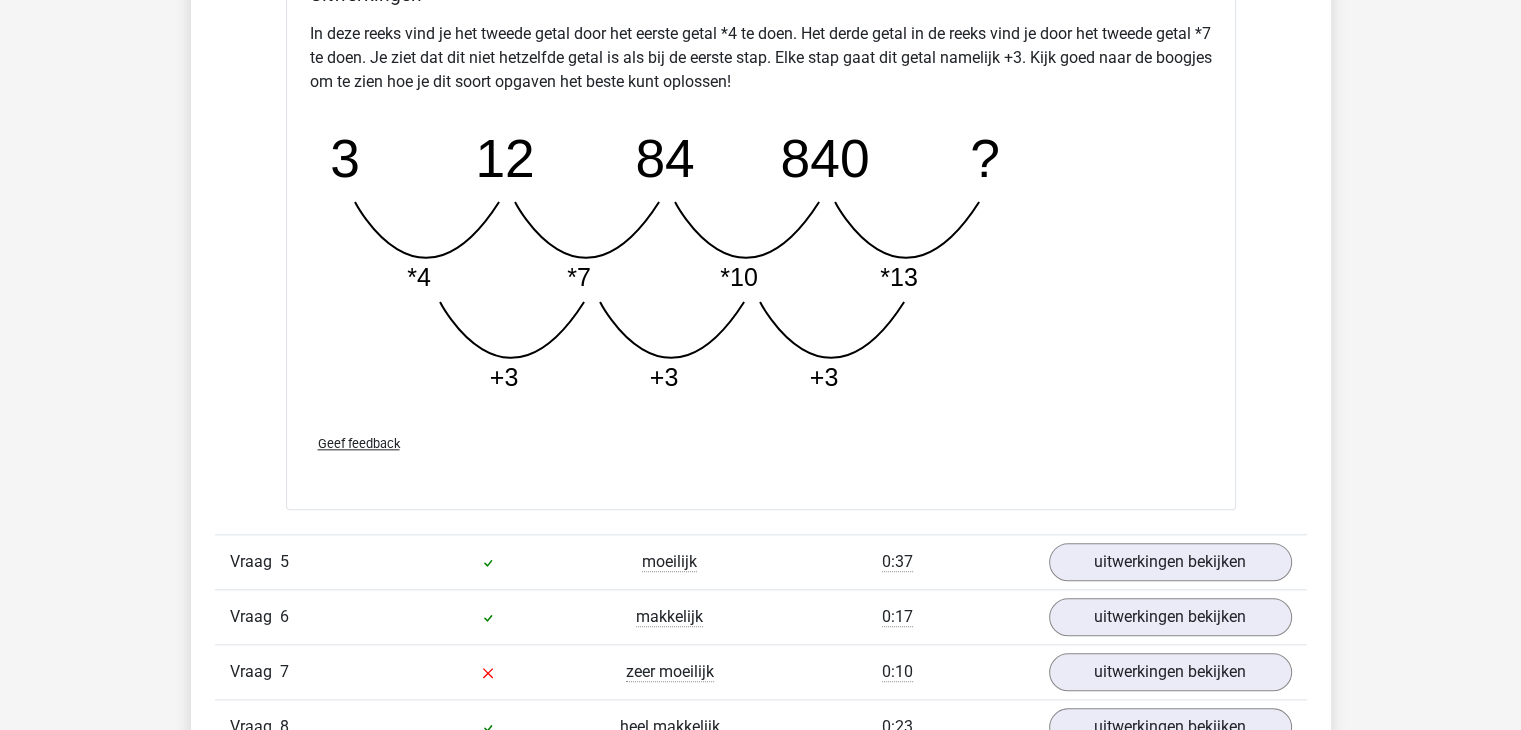 scroll, scrollTop: 2080, scrollLeft: 0, axis: vertical 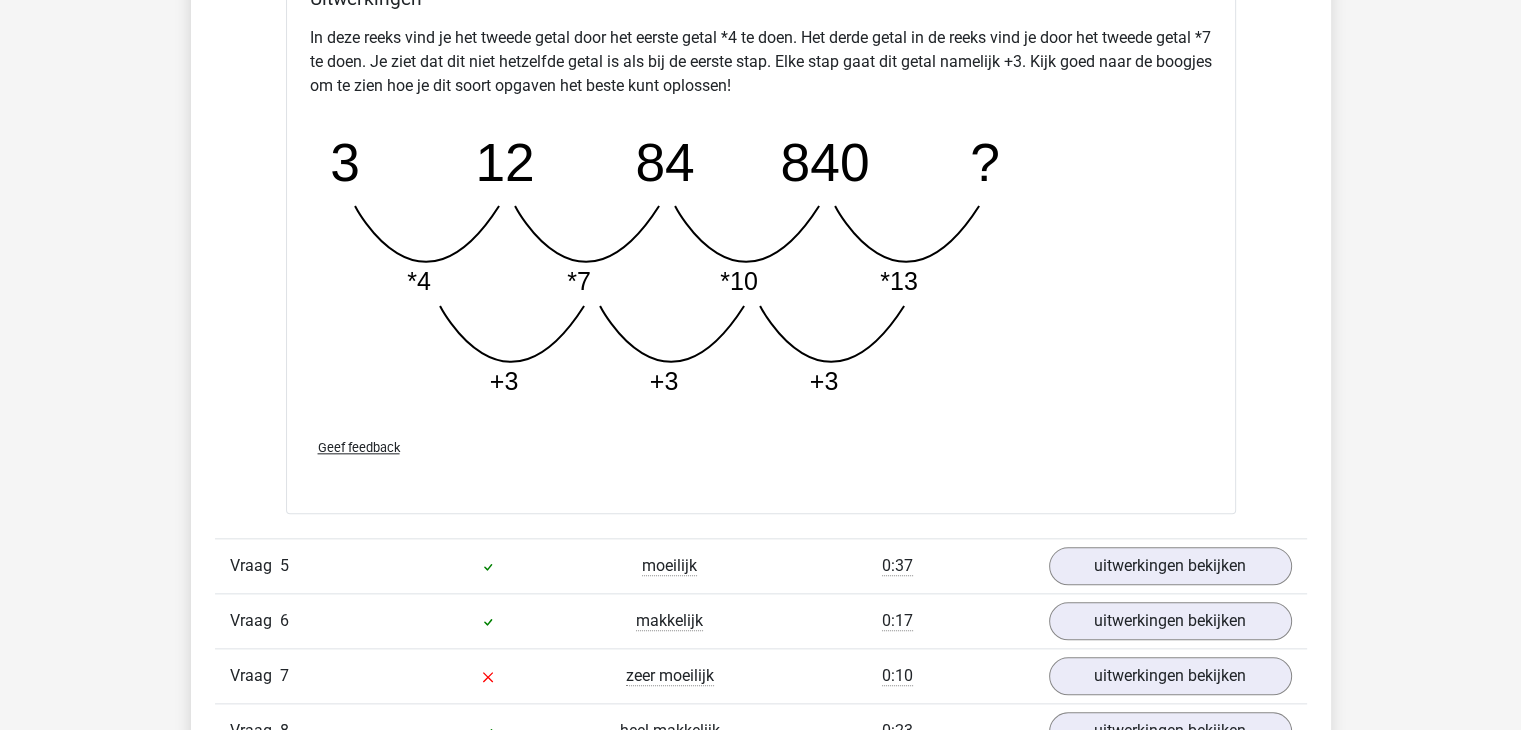click on "In deze reeks vind je het tweede getal door het eerste getal *4 te doen. Het derde getal in de reeks vind je door het tweede getal *7 te doen. Je ziet dat dit niet hetzelfde getal is als bij de eerste stap. Elke stap gaat dit getal namelijk +3. Kijk goed naar de boogjes om te zien hoe je dit soort opgaven het beste kunt oplossen!
image/svg+xml
3
12
84
840
?
*4
*7
*10
*13" at bounding box center (761, 220) 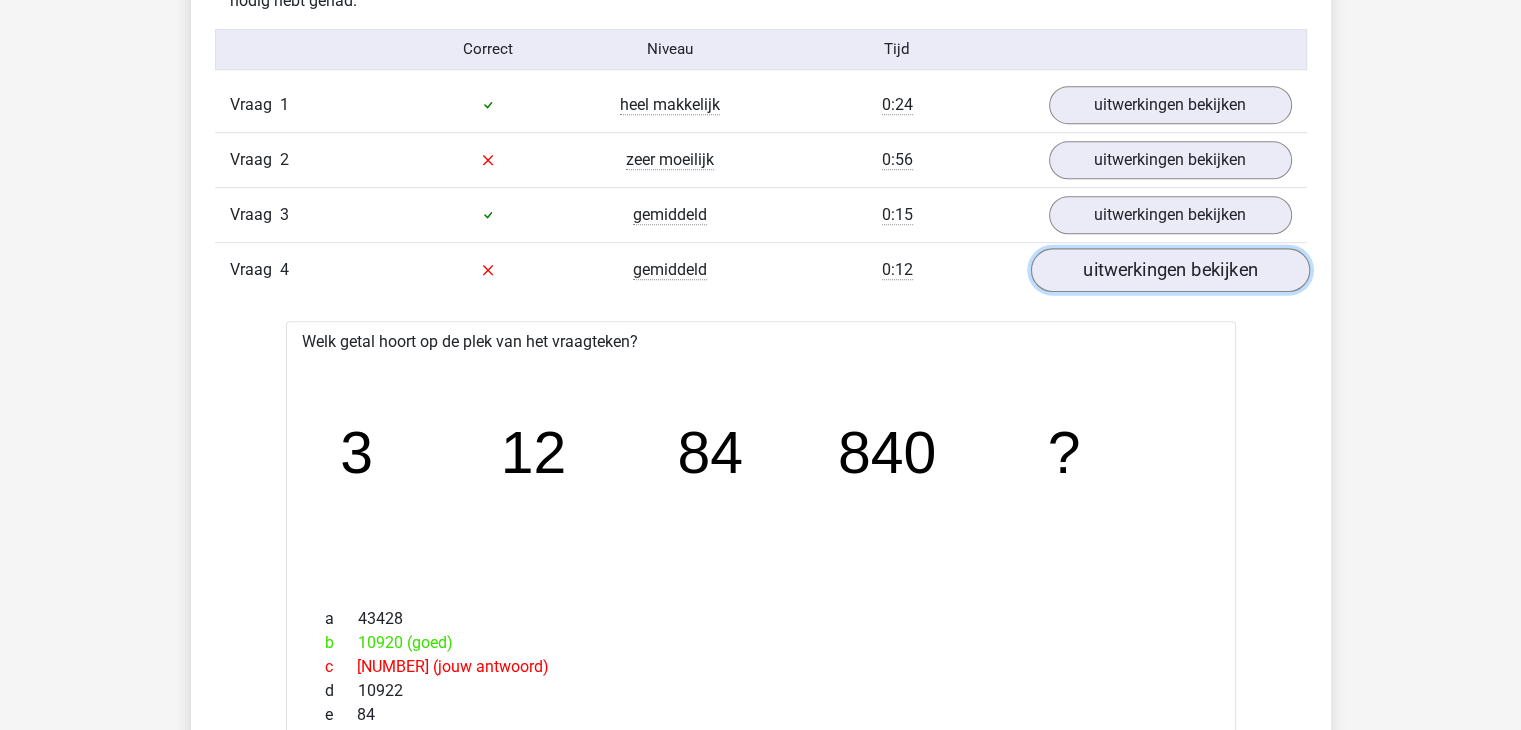 click on "uitwerkingen bekijken" at bounding box center [1169, 270] 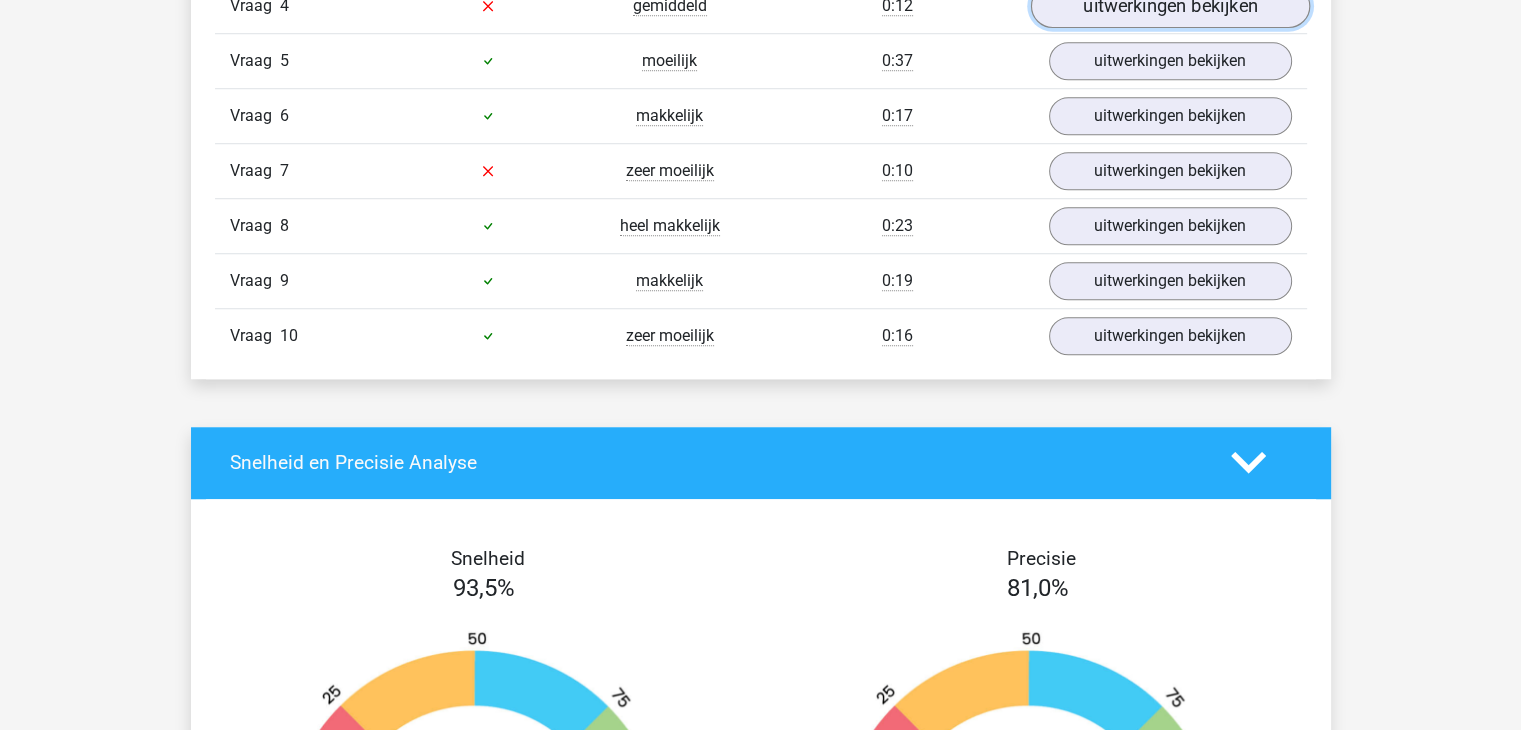 scroll, scrollTop: 1564, scrollLeft: 0, axis: vertical 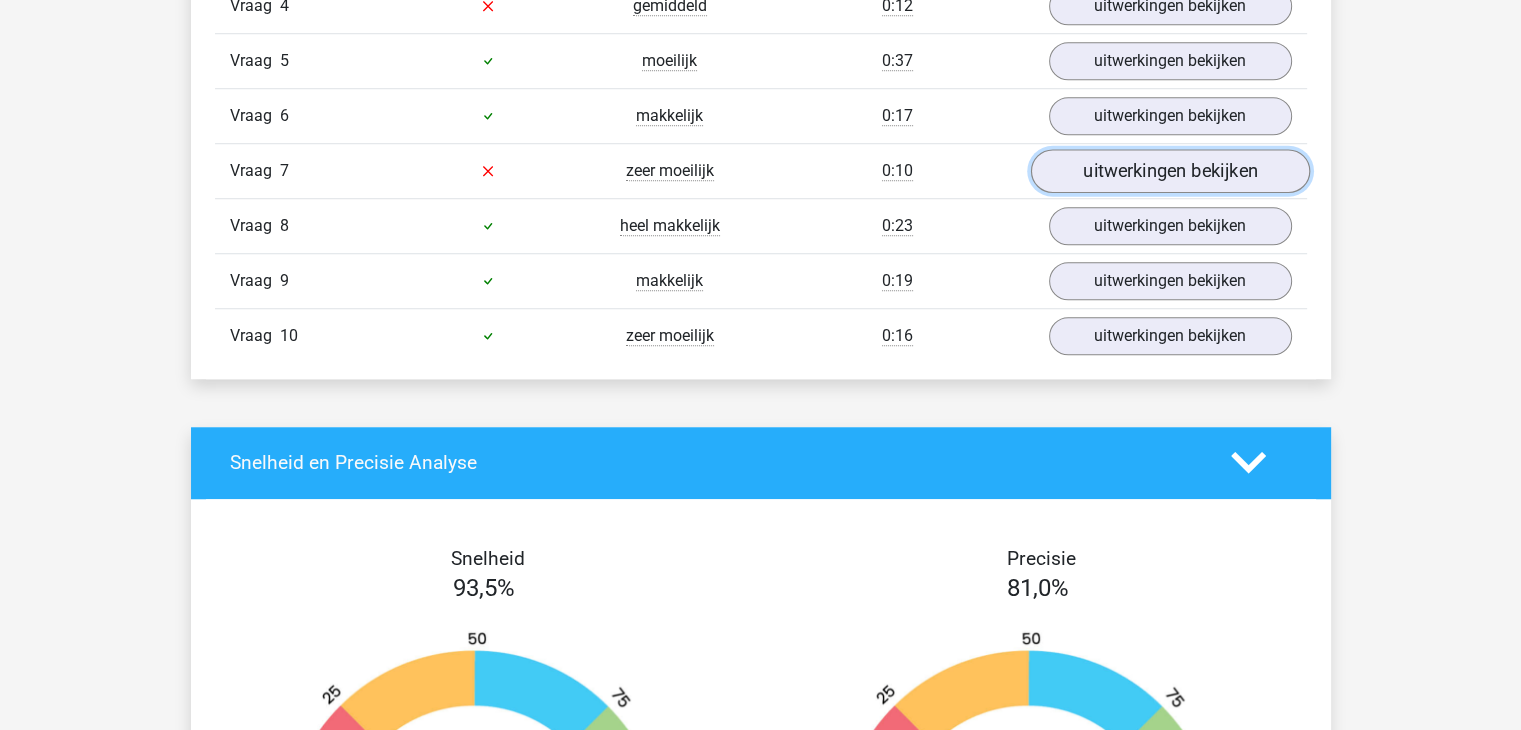 click on "uitwerkingen bekijken" at bounding box center (1169, 171) 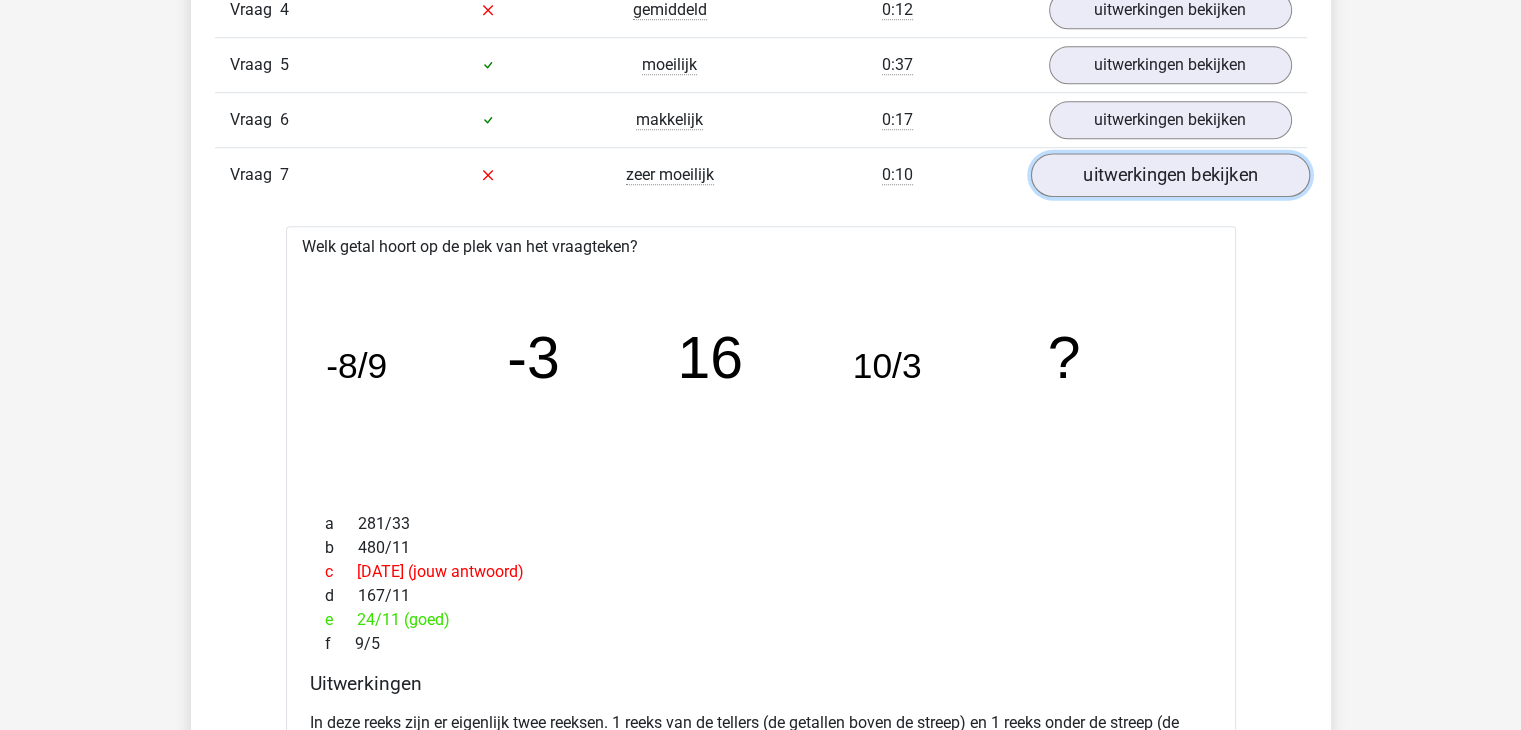 scroll, scrollTop: 1562, scrollLeft: 0, axis: vertical 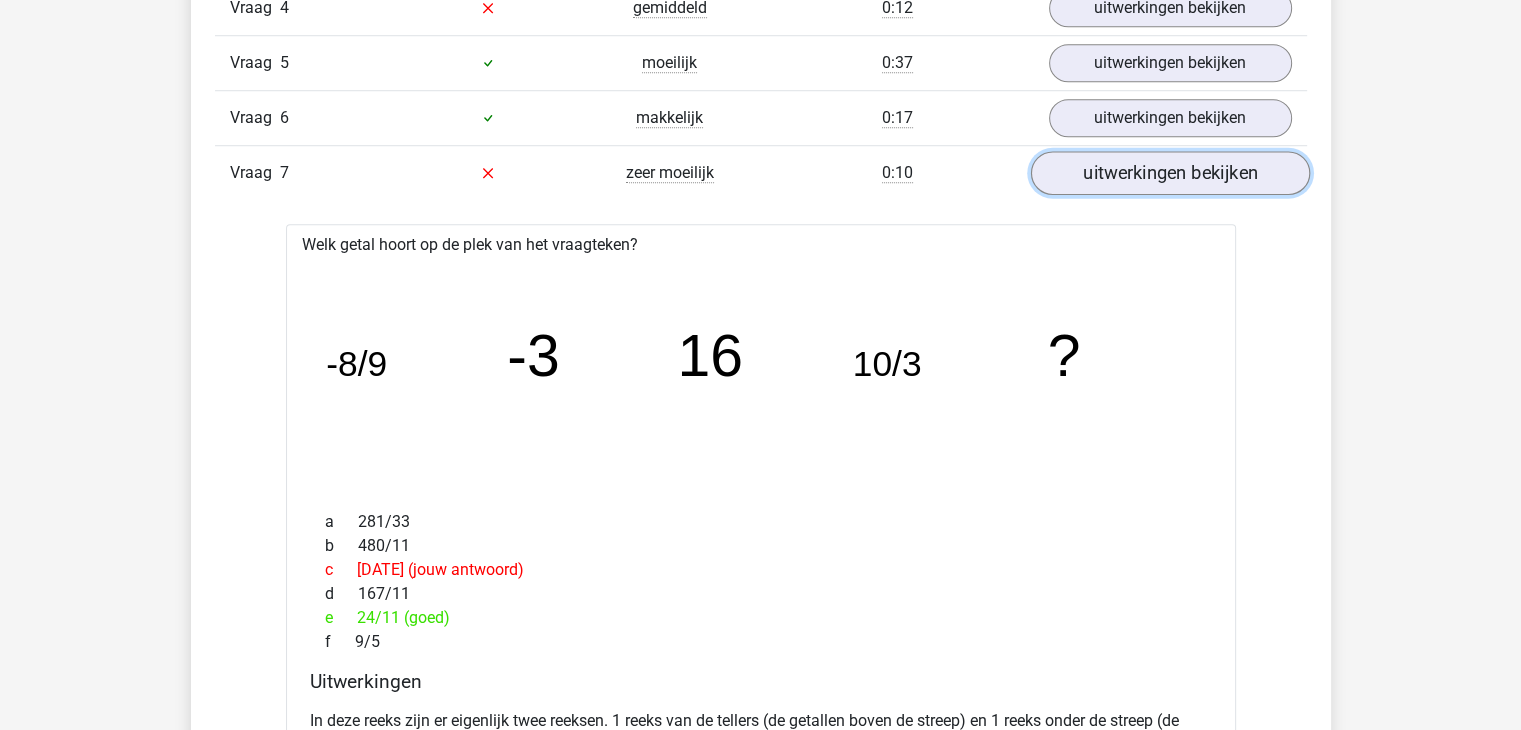 click on "uitwerkingen bekijken" at bounding box center (1169, 173) 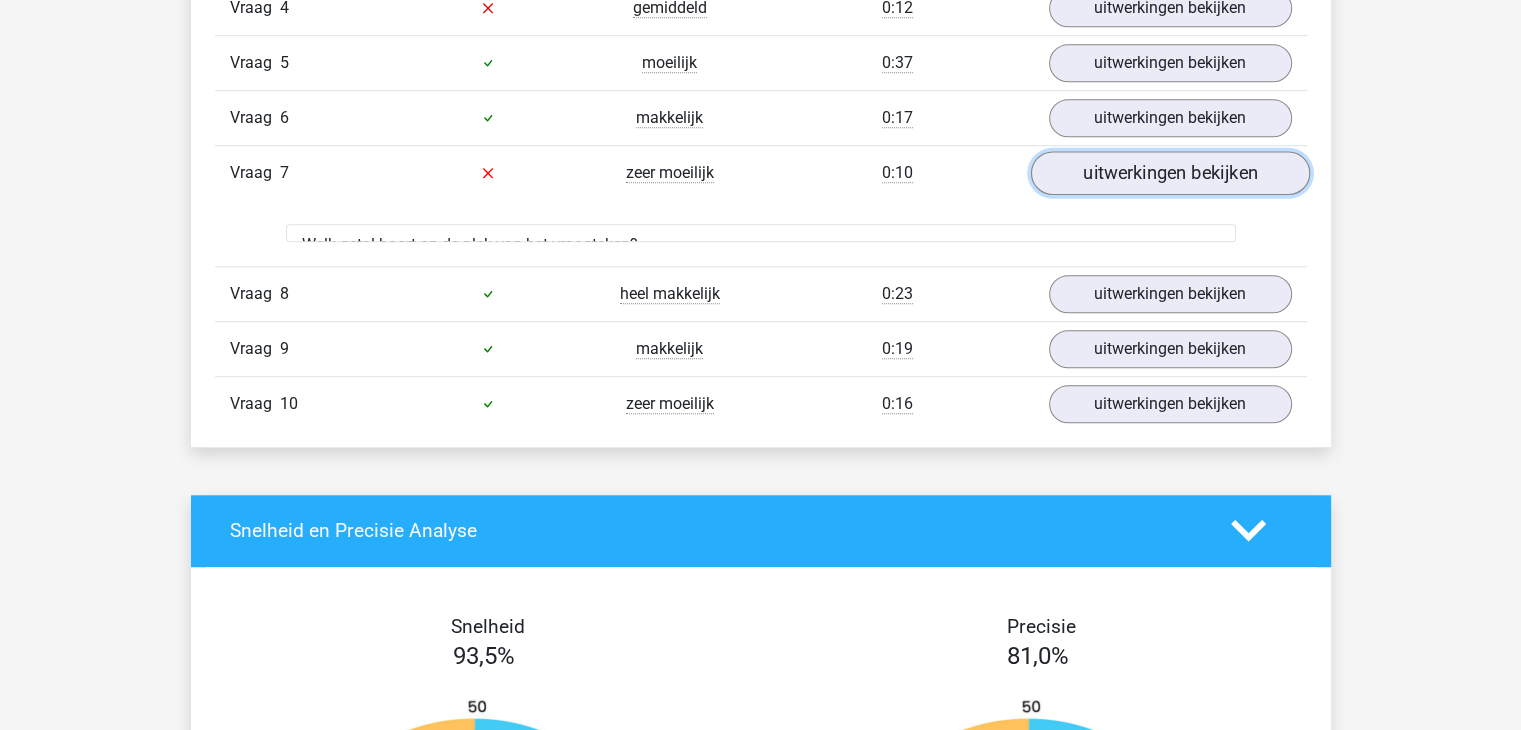 click on "uitwerkingen bekijken" at bounding box center (1169, 173) 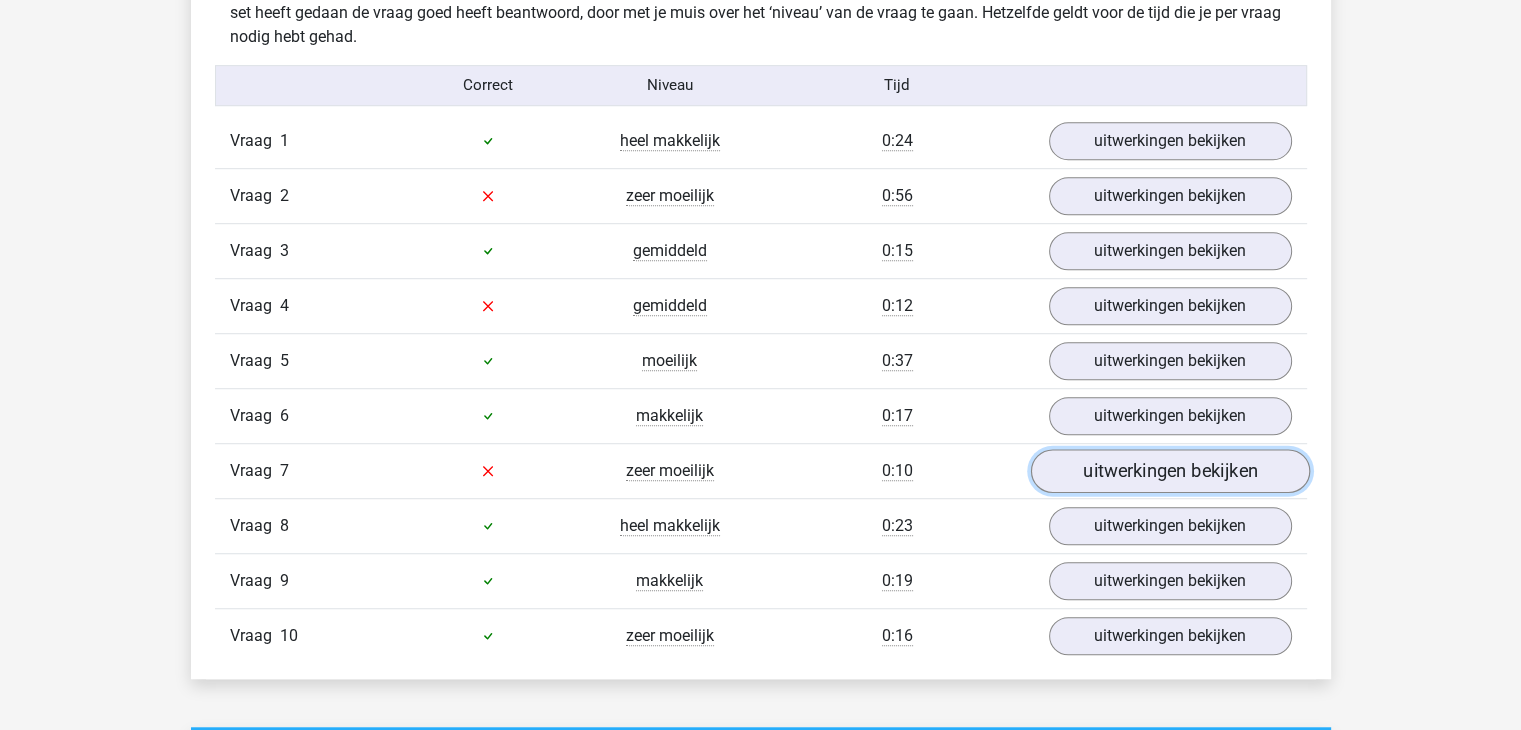 scroll, scrollTop: 1263, scrollLeft: 0, axis: vertical 